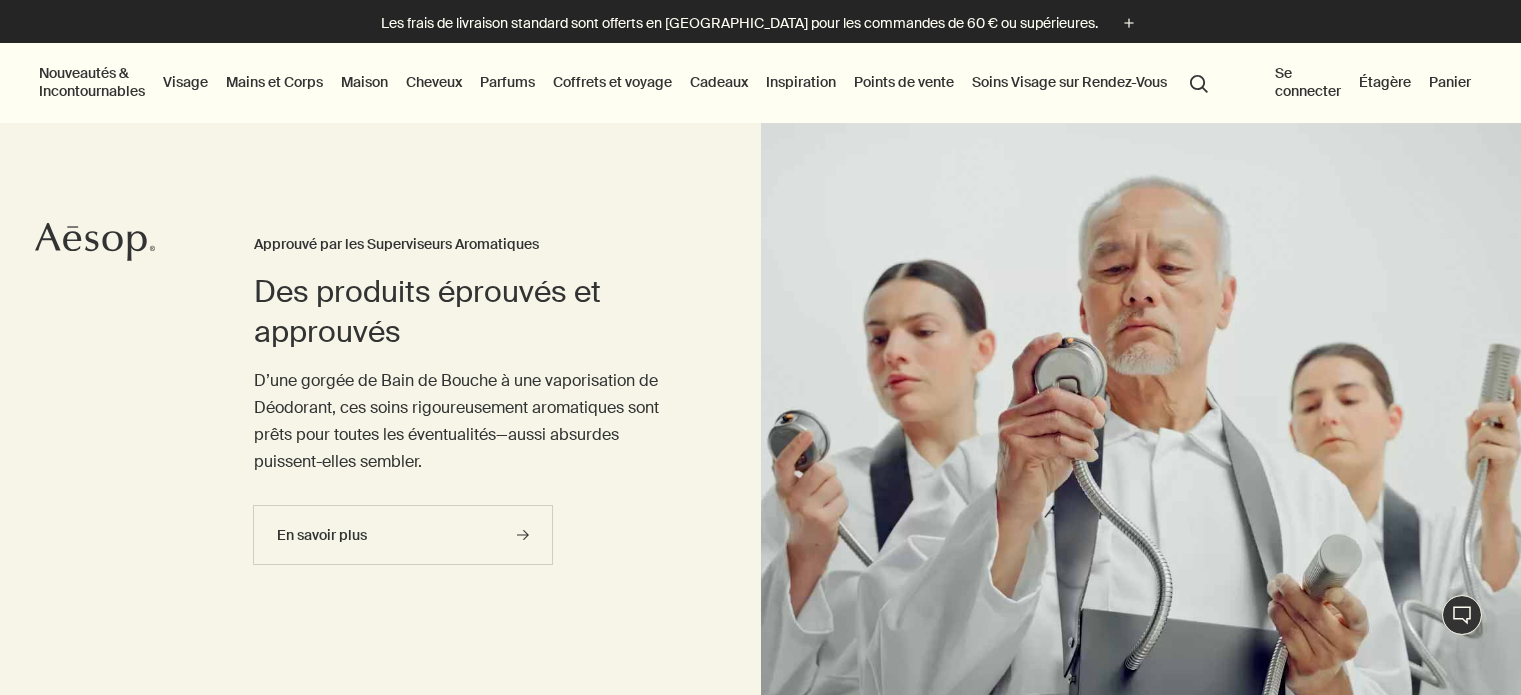 scroll, scrollTop: 0, scrollLeft: 0, axis: both 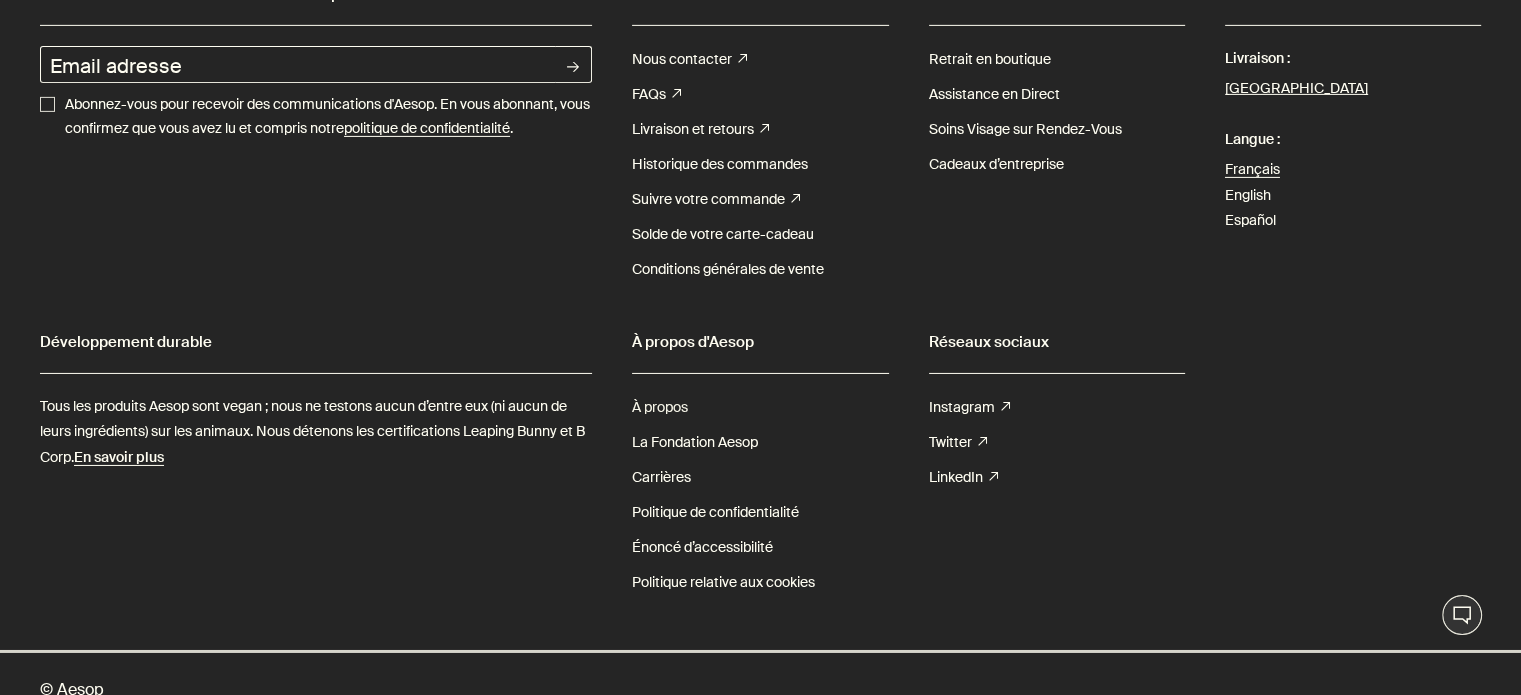 click on "À propos" at bounding box center [660, 407] 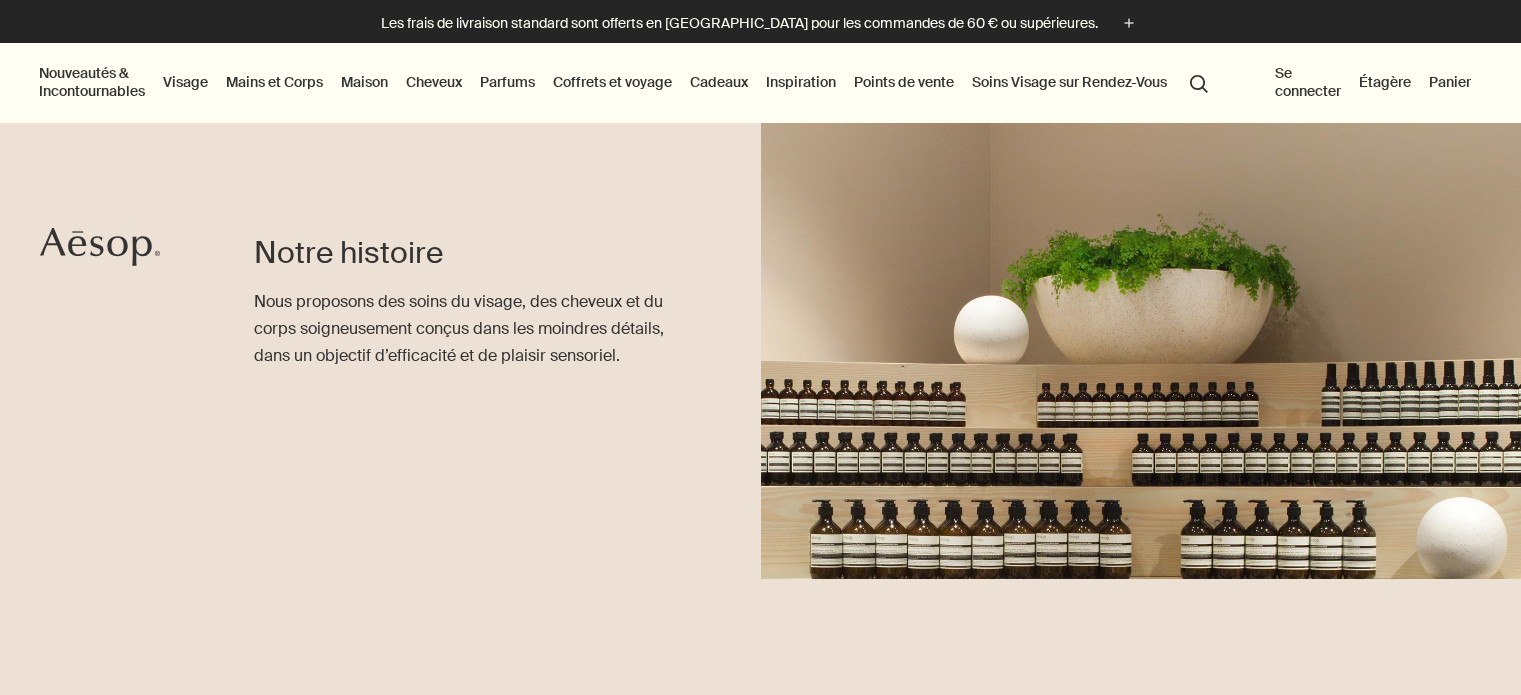 scroll, scrollTop: 0, scrollLeft: 0, axis: both 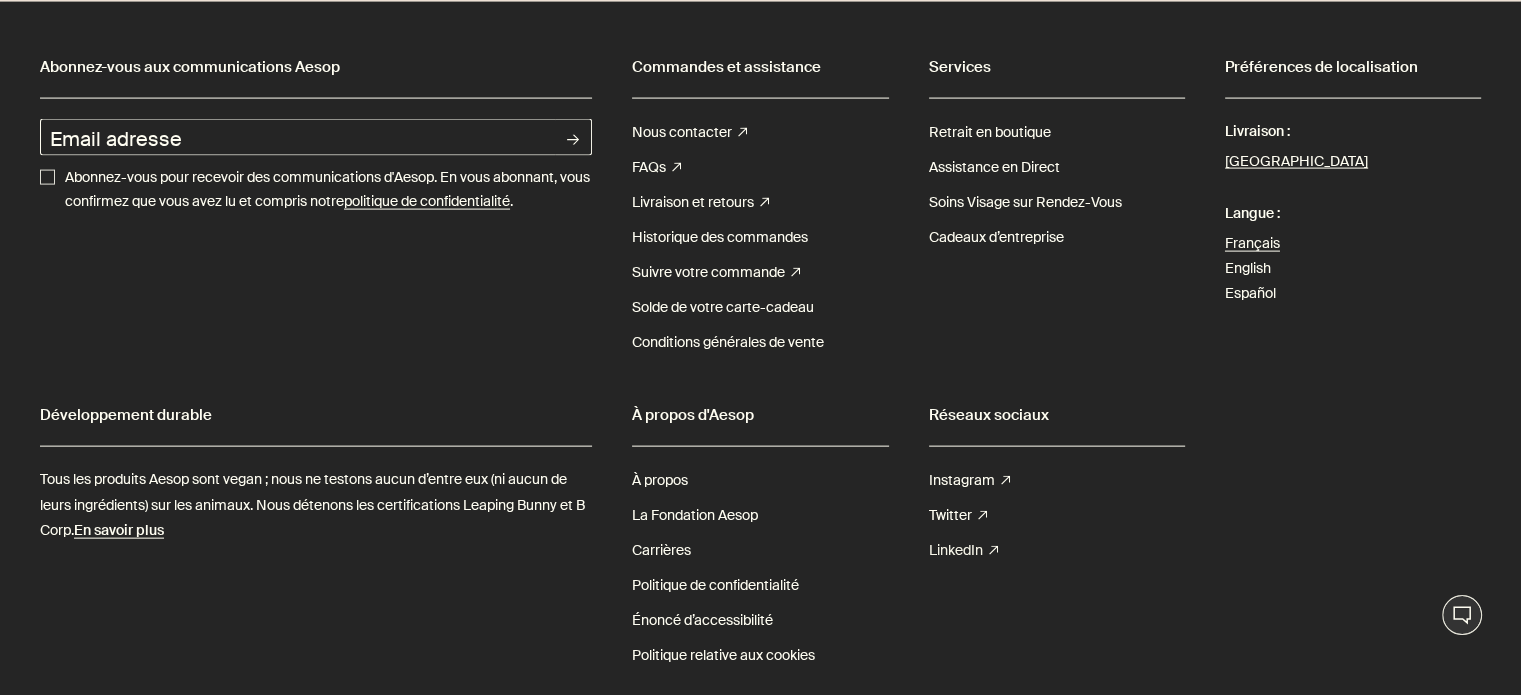 click on "LinkedIn   rightUpArrow" at bounding box center [963, 550] 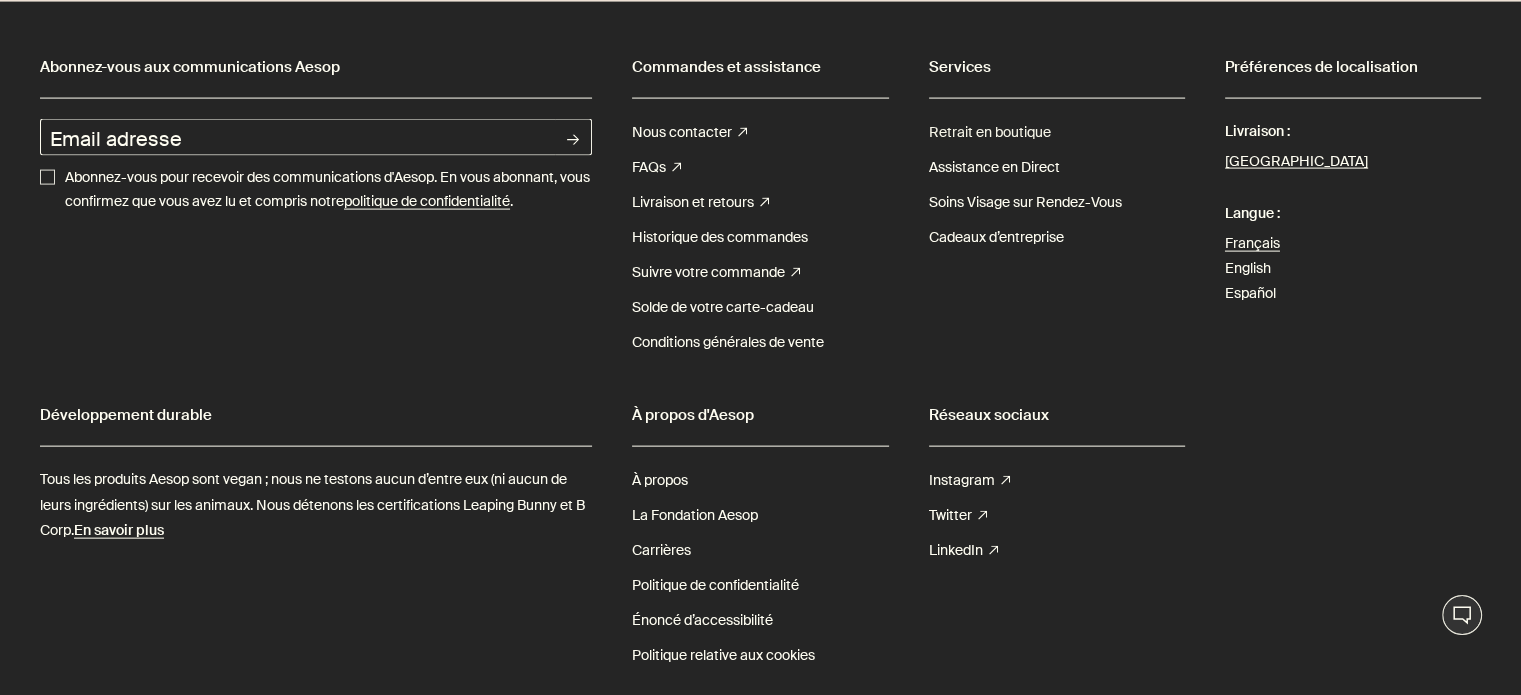 click on "Retrait en boutique" at bounding box center [990, 132] 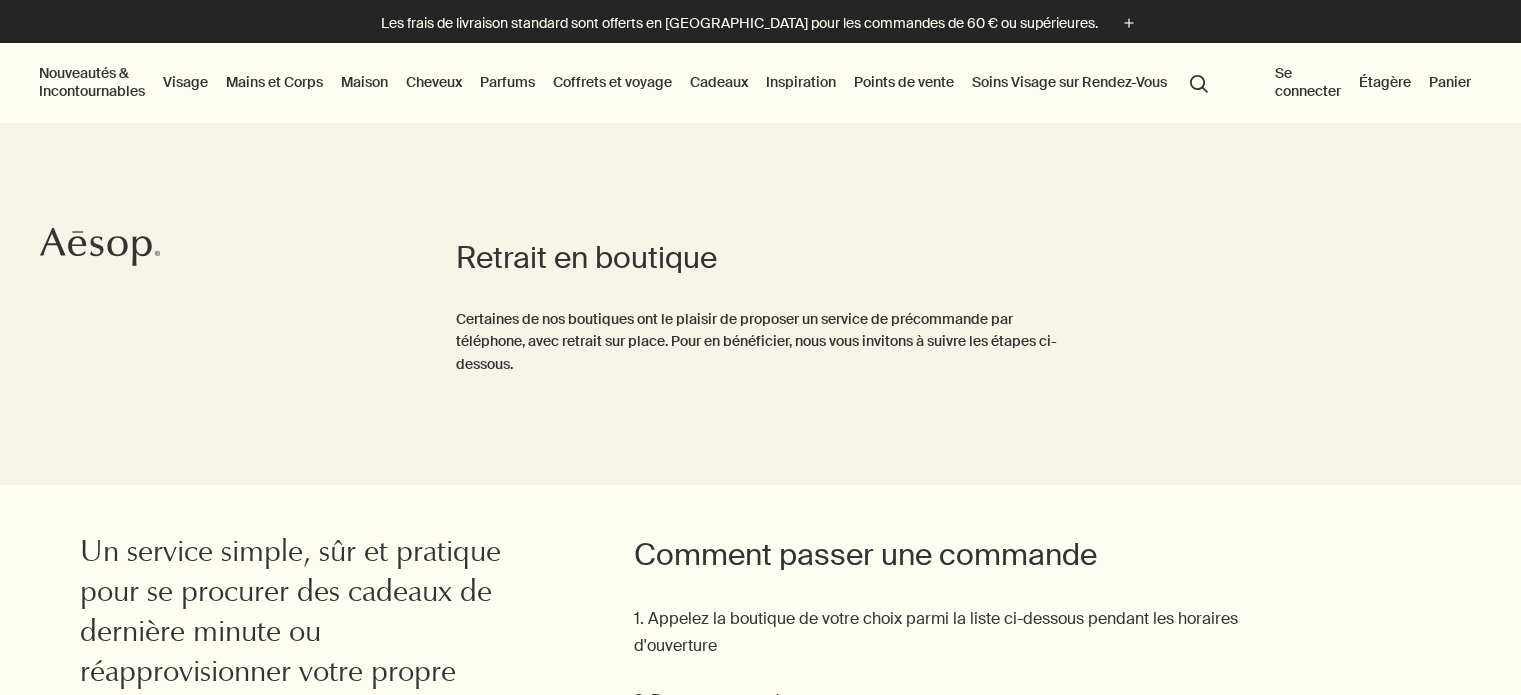 scroll, scrollTop: 0, scrollLeft: 0, axis: both 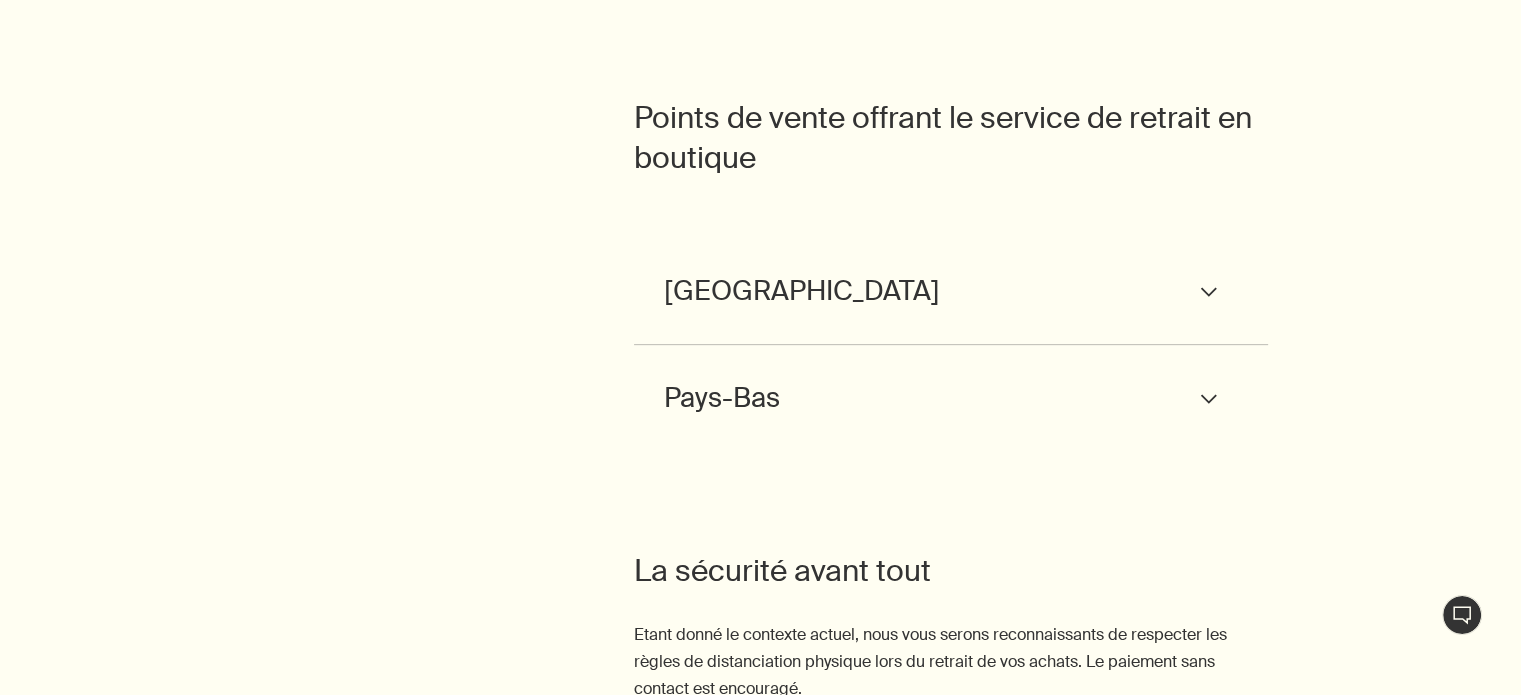 click on "downArrow" 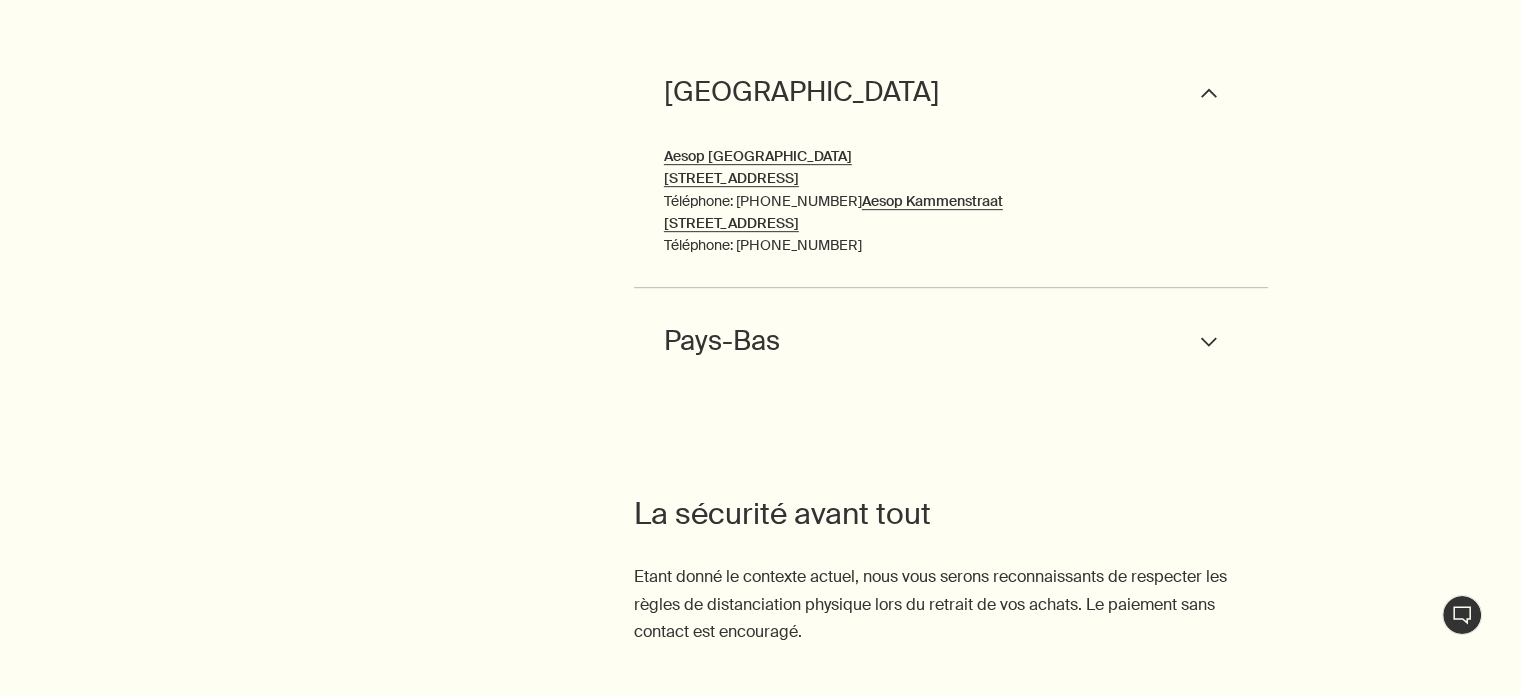 scroll, scrollTop: 1000, scrollLeft: 0, axis: vertical 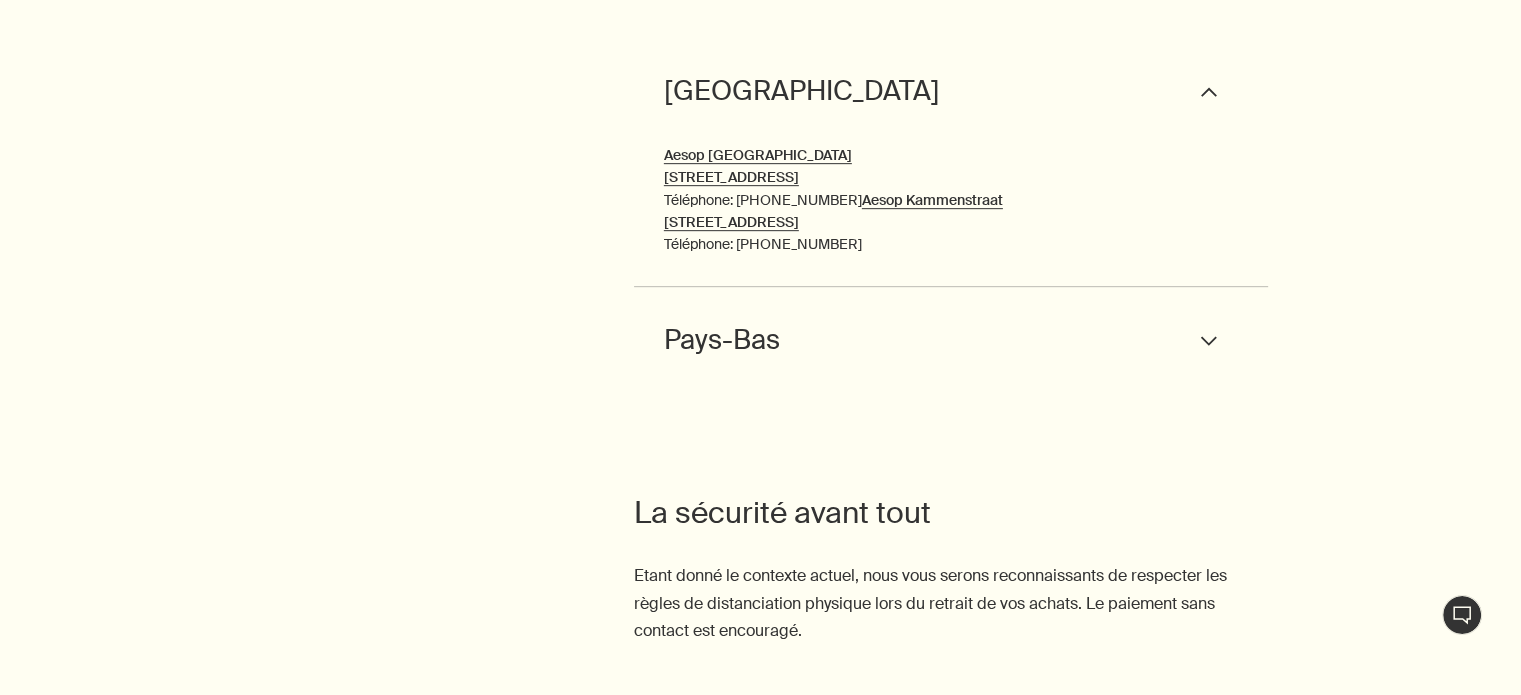 click on "downArrow" 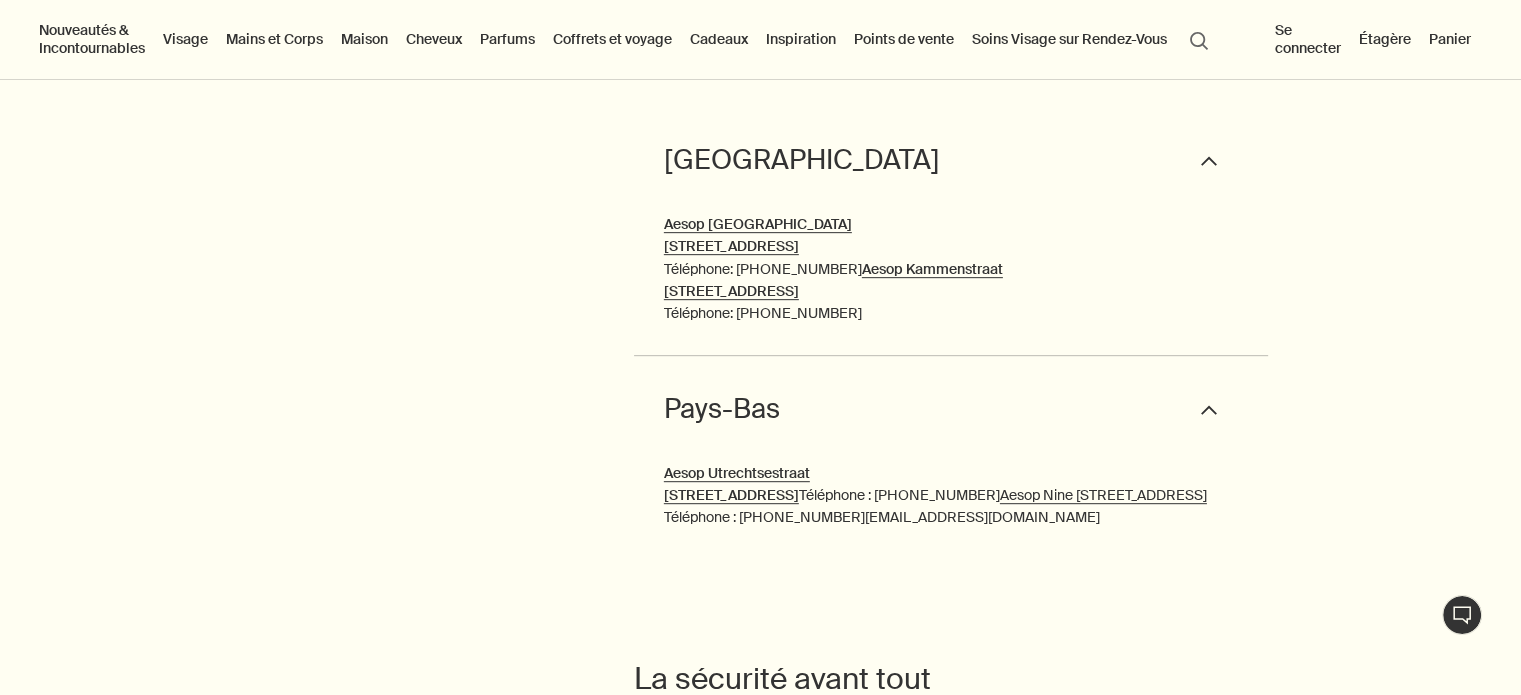 scroll, scrollTop: 900, scrollLeft: 0, axis: vertical 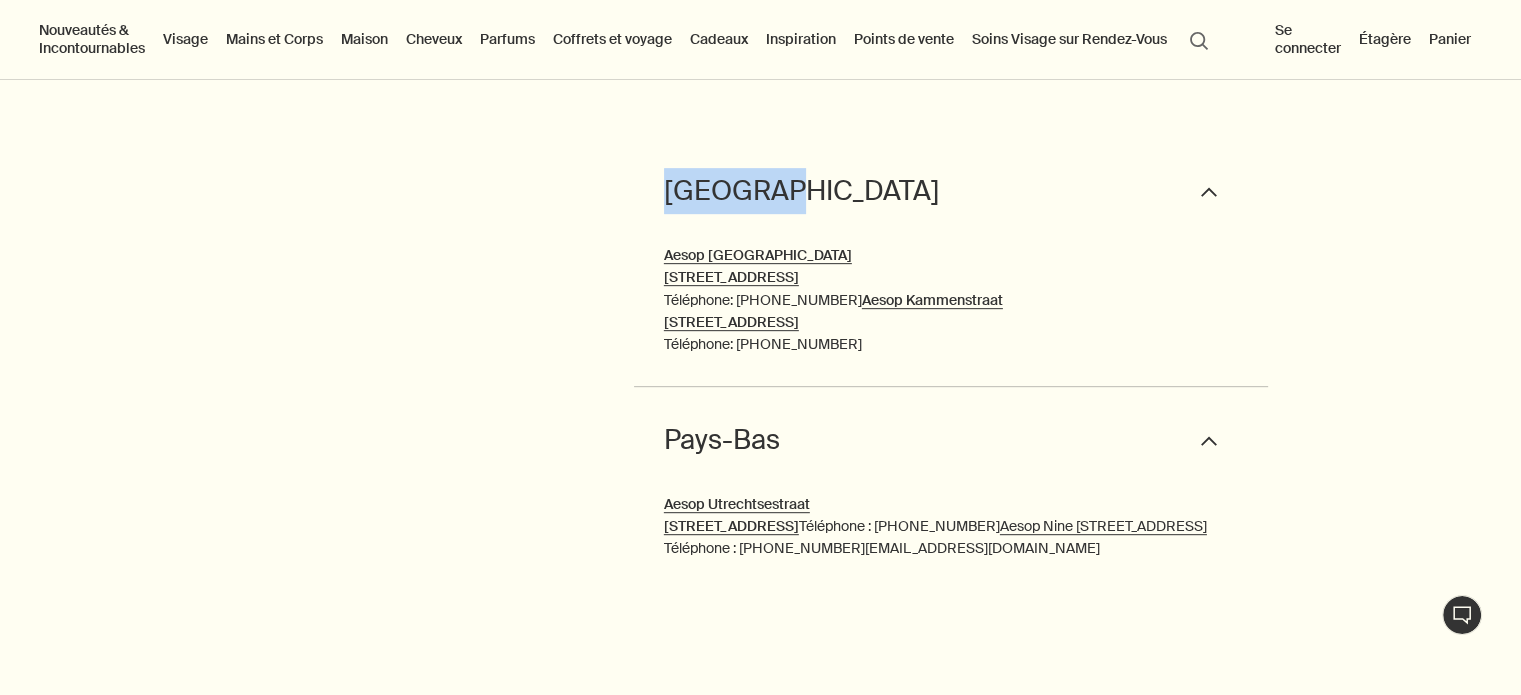 drag, startPoint x: 632, startPoint y: 179, endPoint x: 784, endPoint y: 213, distance: 155.75623 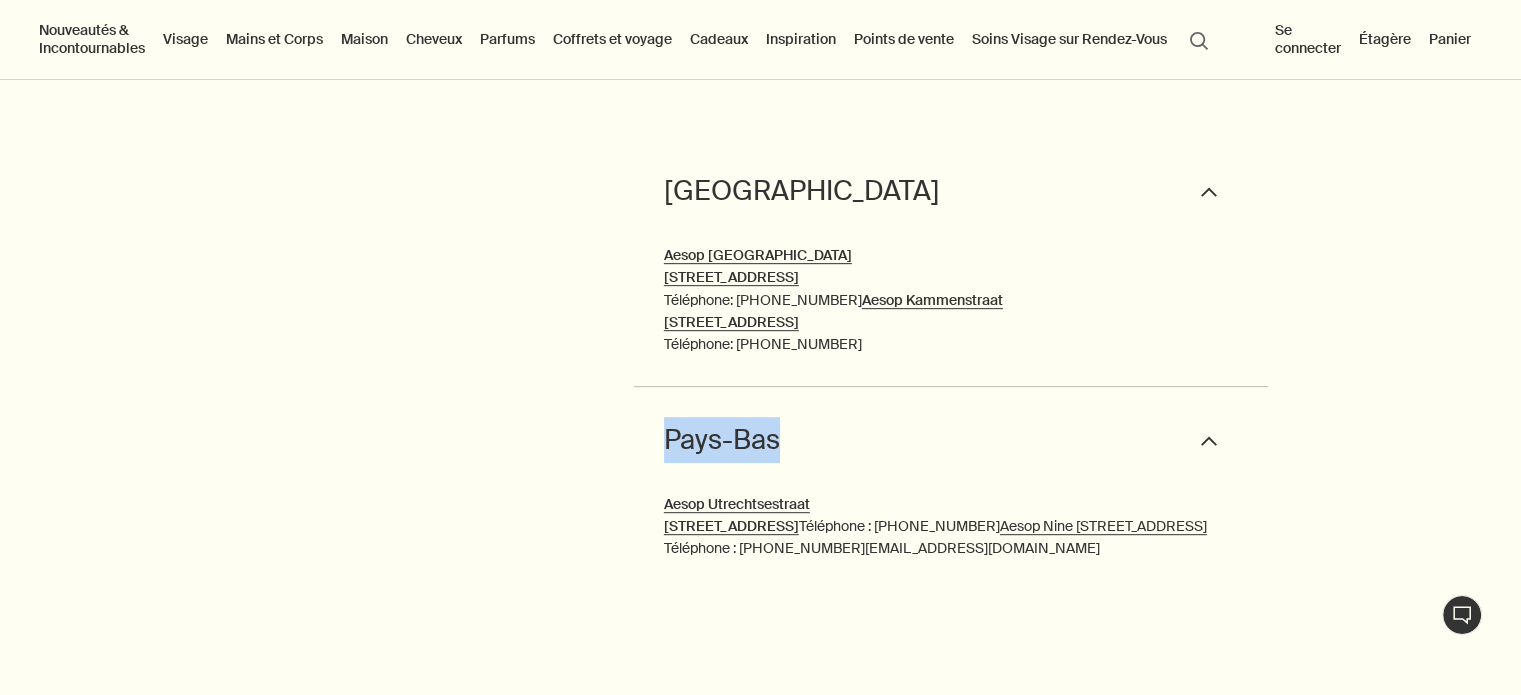 drag, startPoint x: 645, startPoint y: 479, endPoint x: 812, endPoint y: 495, distance: 167.76471 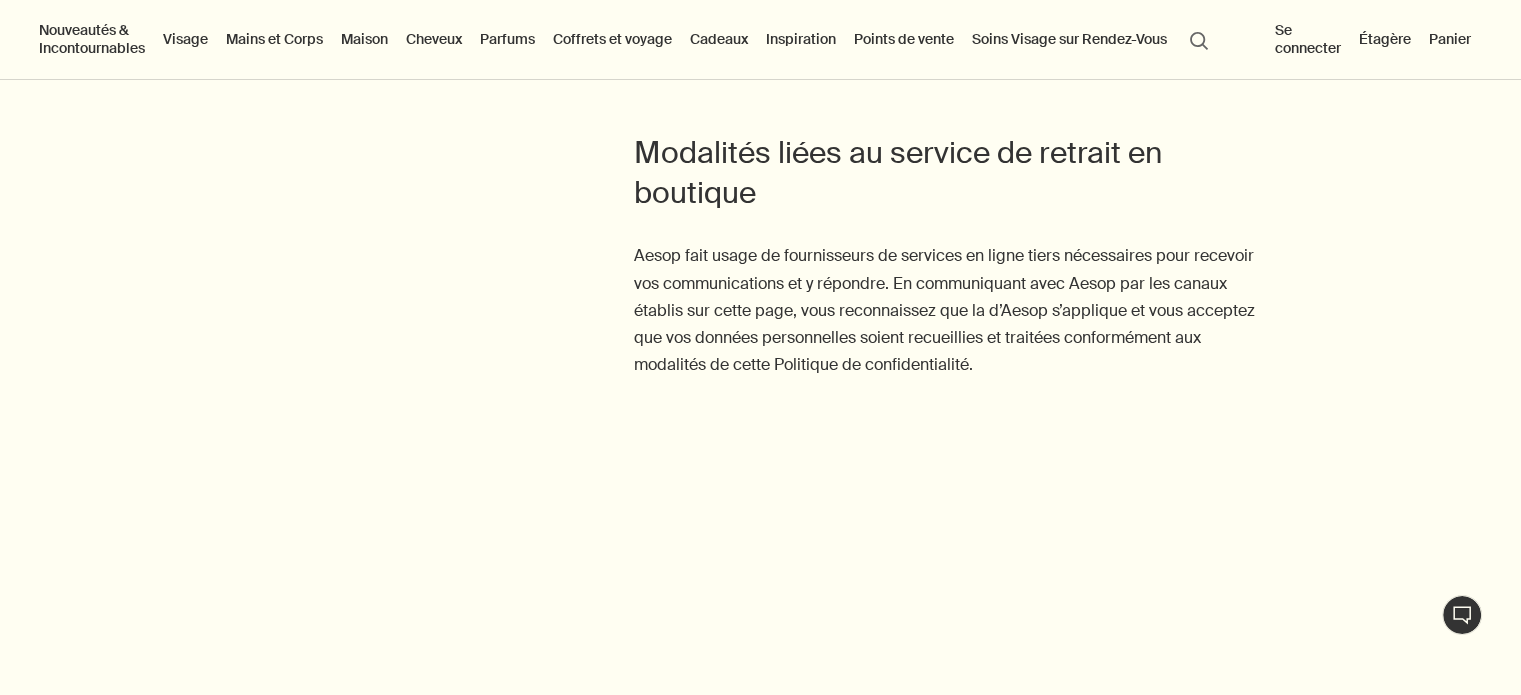scroll, scrollTop: 1800, scrollLeft: 0, axis: vertical 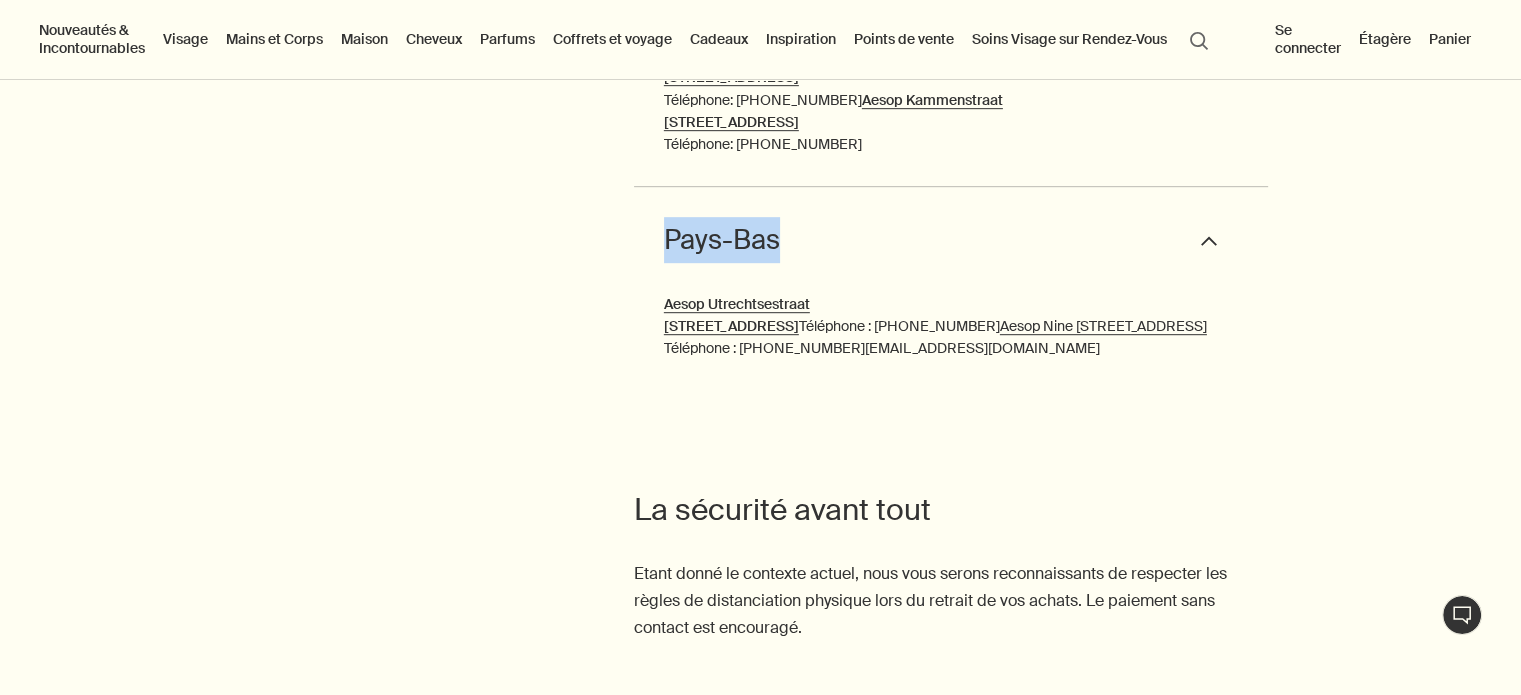click on "Points de vente" at bounding box center (904, 39) 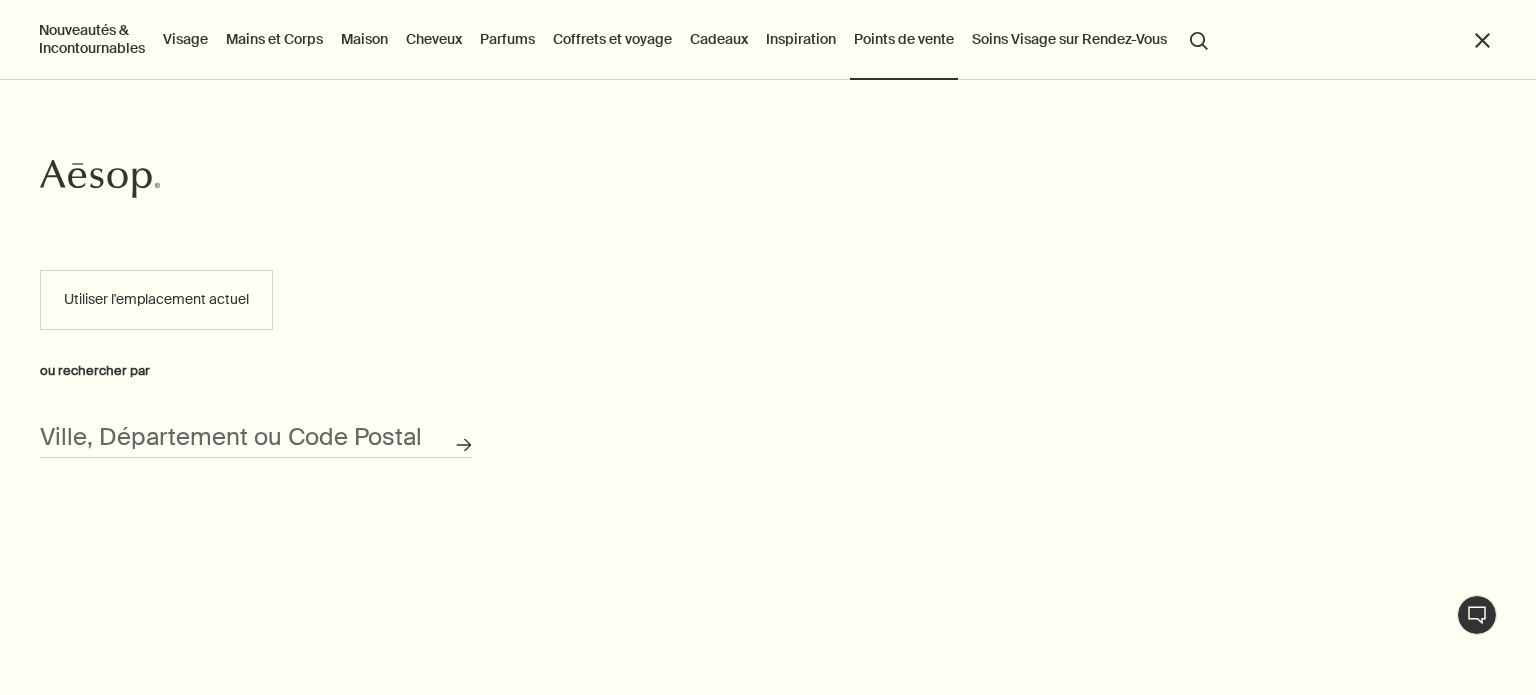 click on "Points de vente" at bounding box center [904, 39] 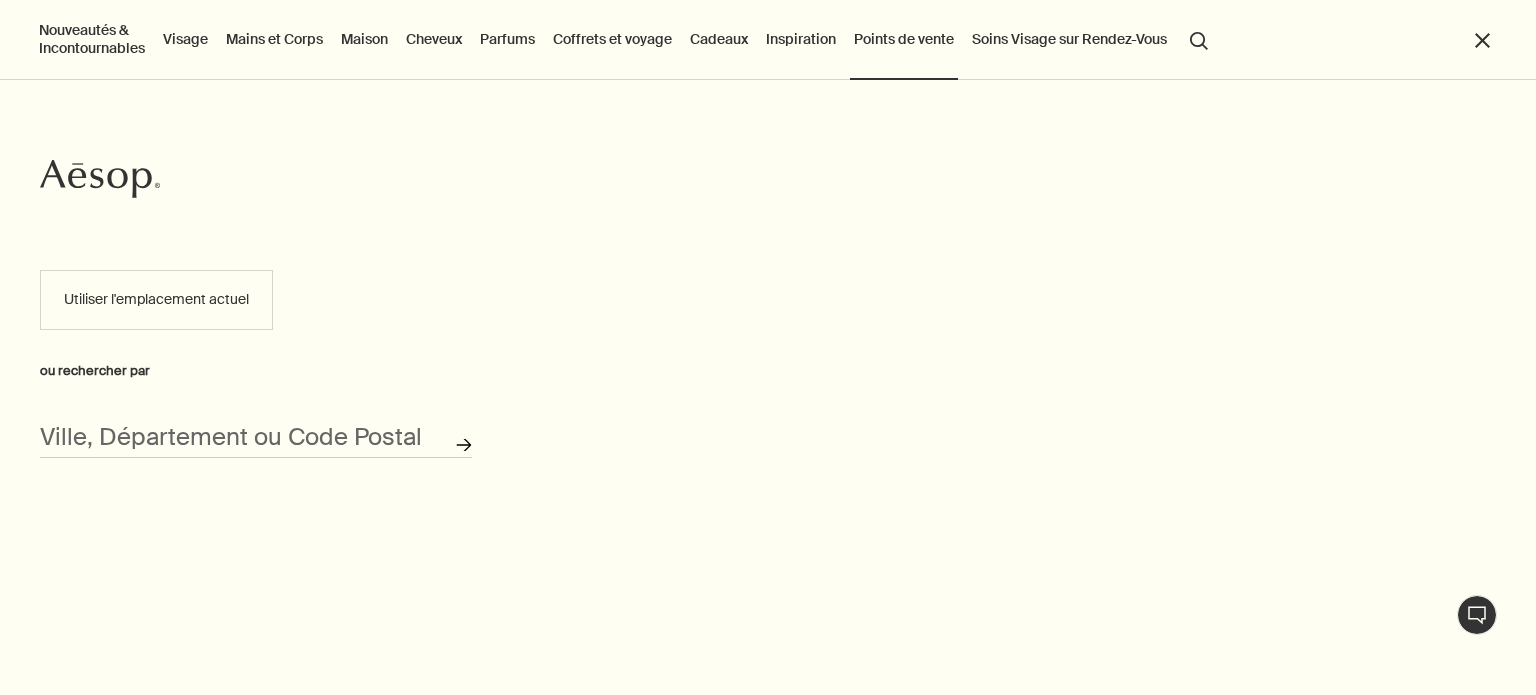 click 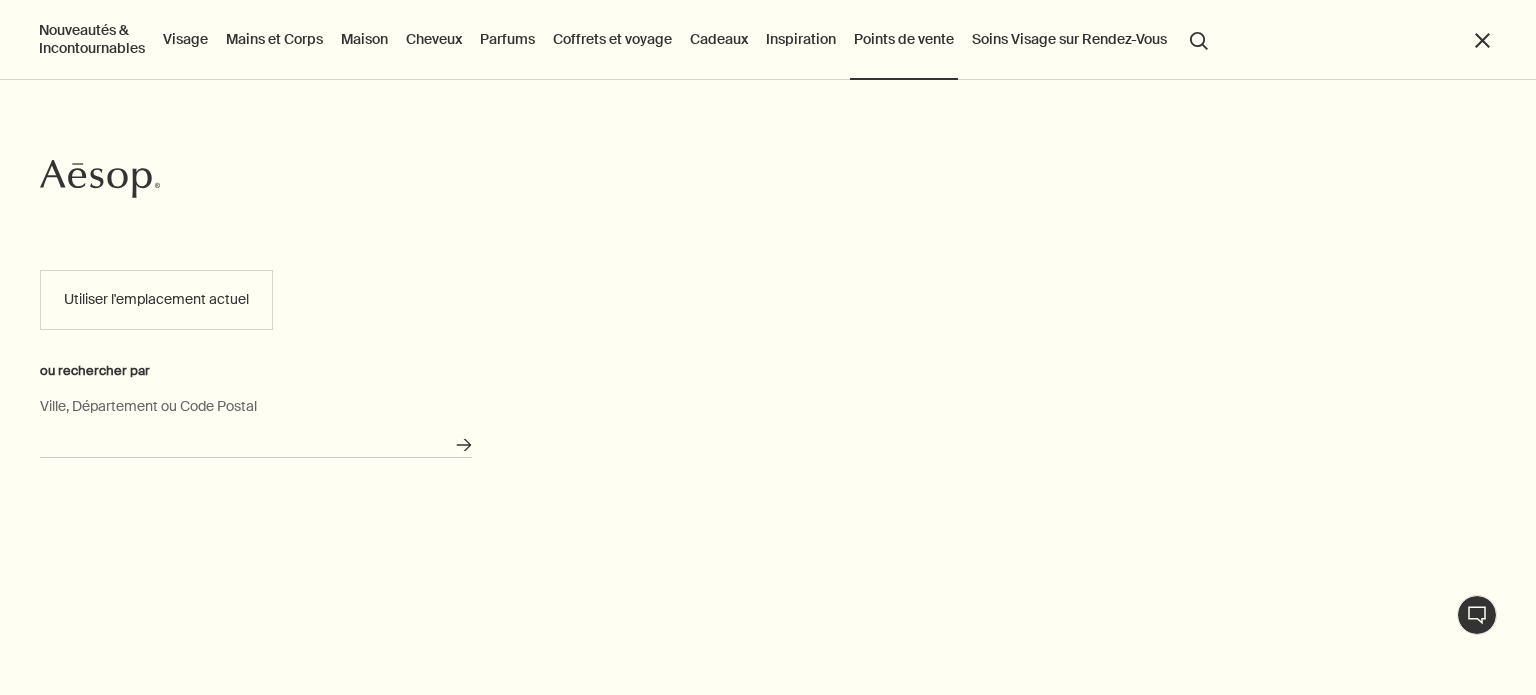 click on "Ville, Département ou Code Postal" at bounding box center [256, 442] 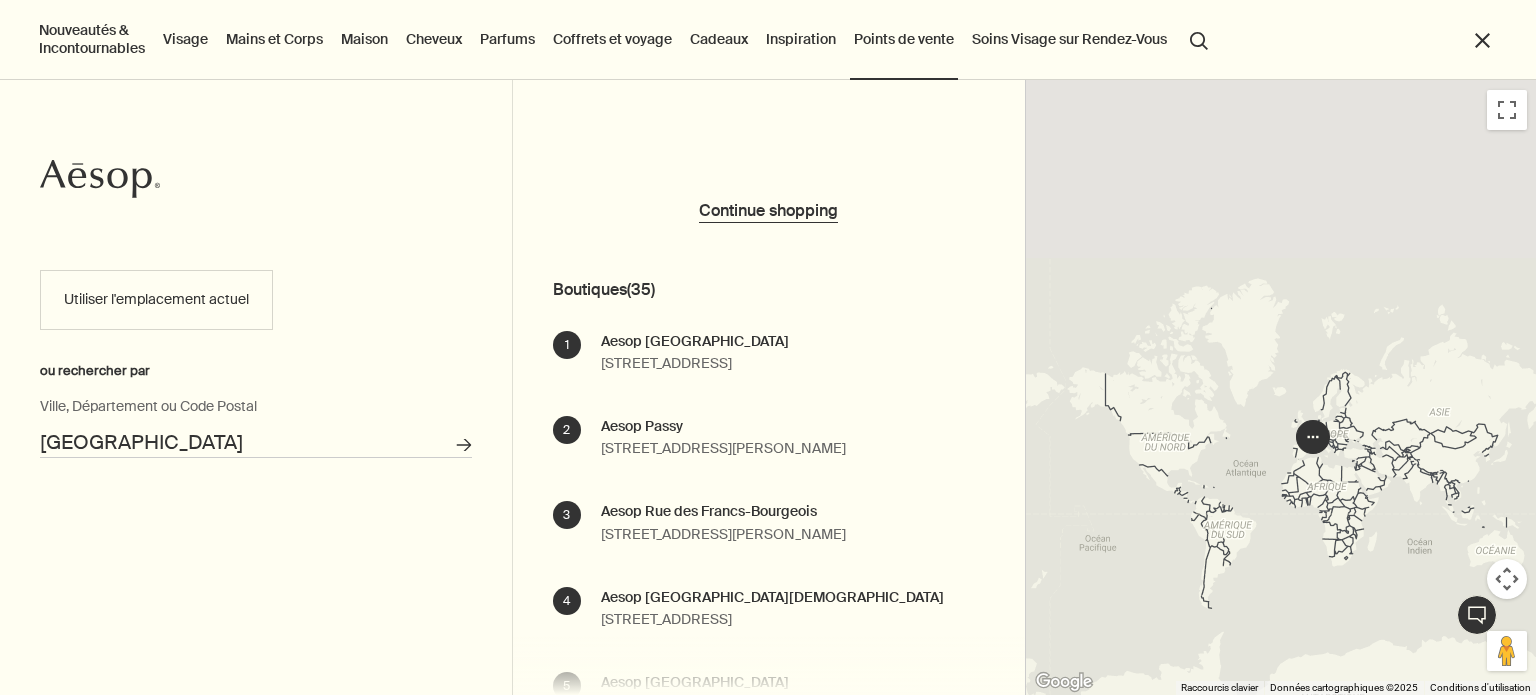 click at bounding box center [1281, 387] 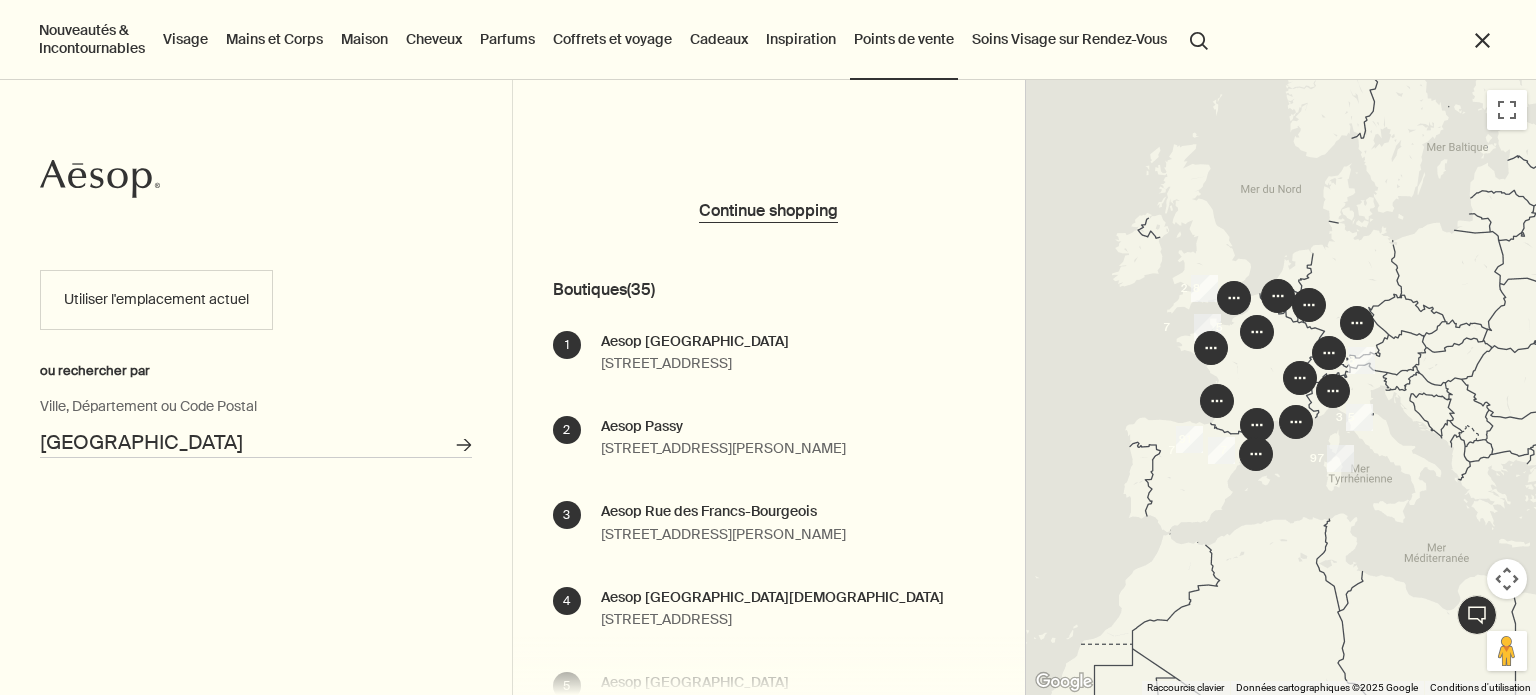 click at bounding box center [1281, 387] 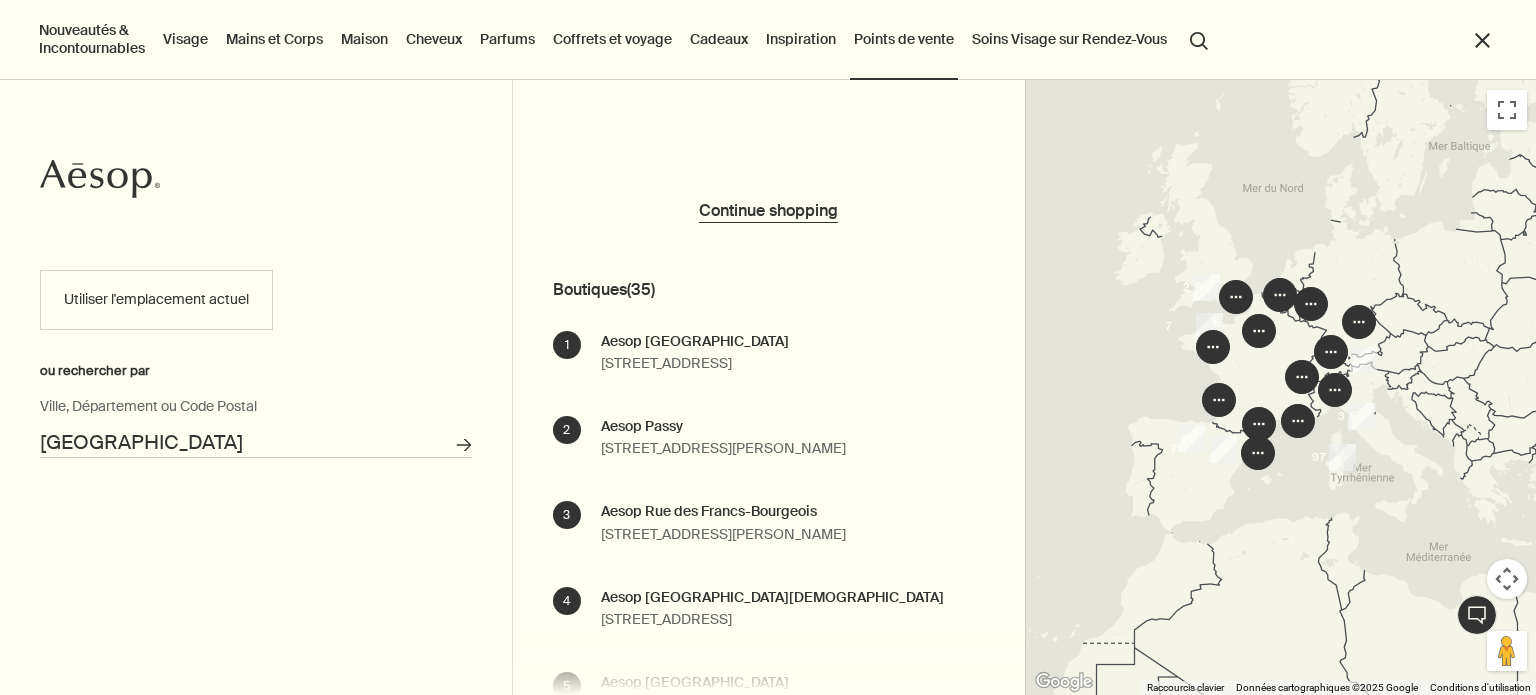 click at bounding box center (1331, 352) 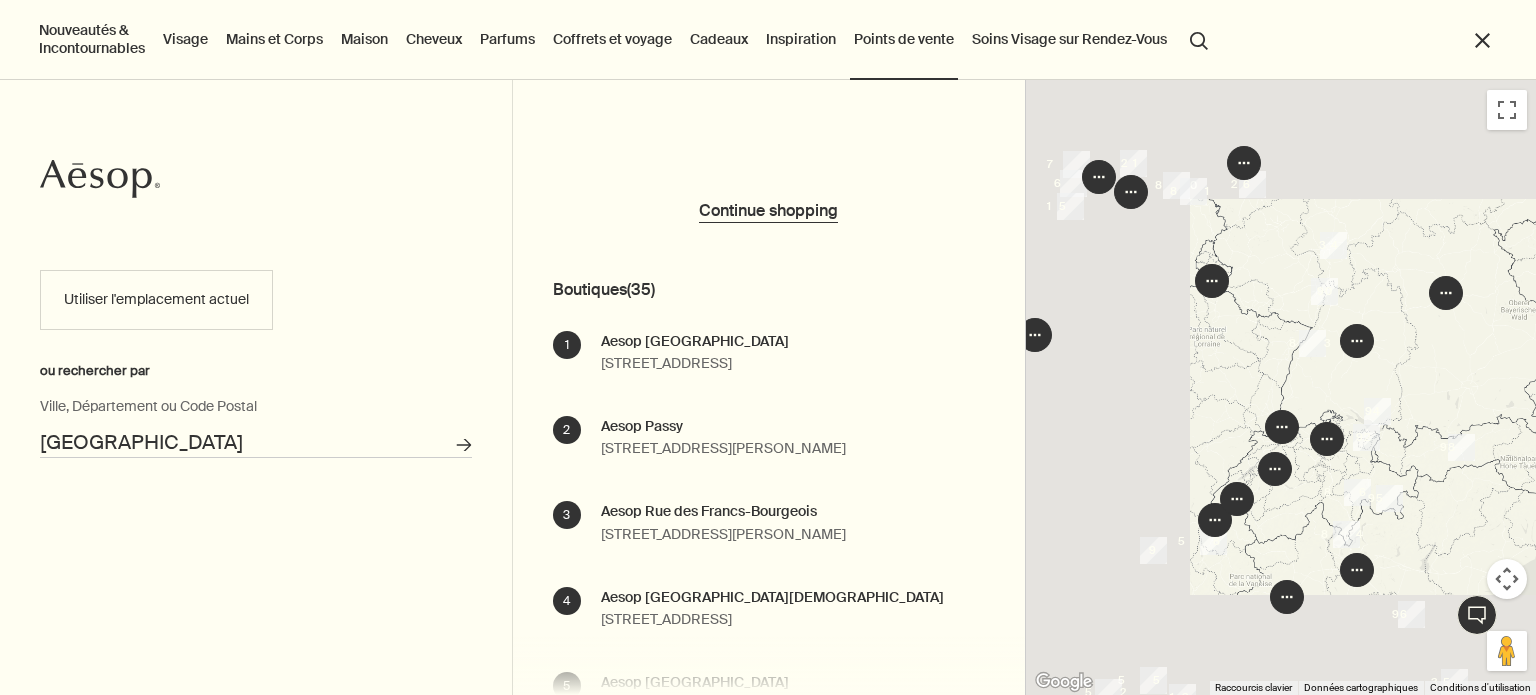 click on "Pour naviguer, appuyez sur les touches fléchées." at bounding box center (1281, 387) 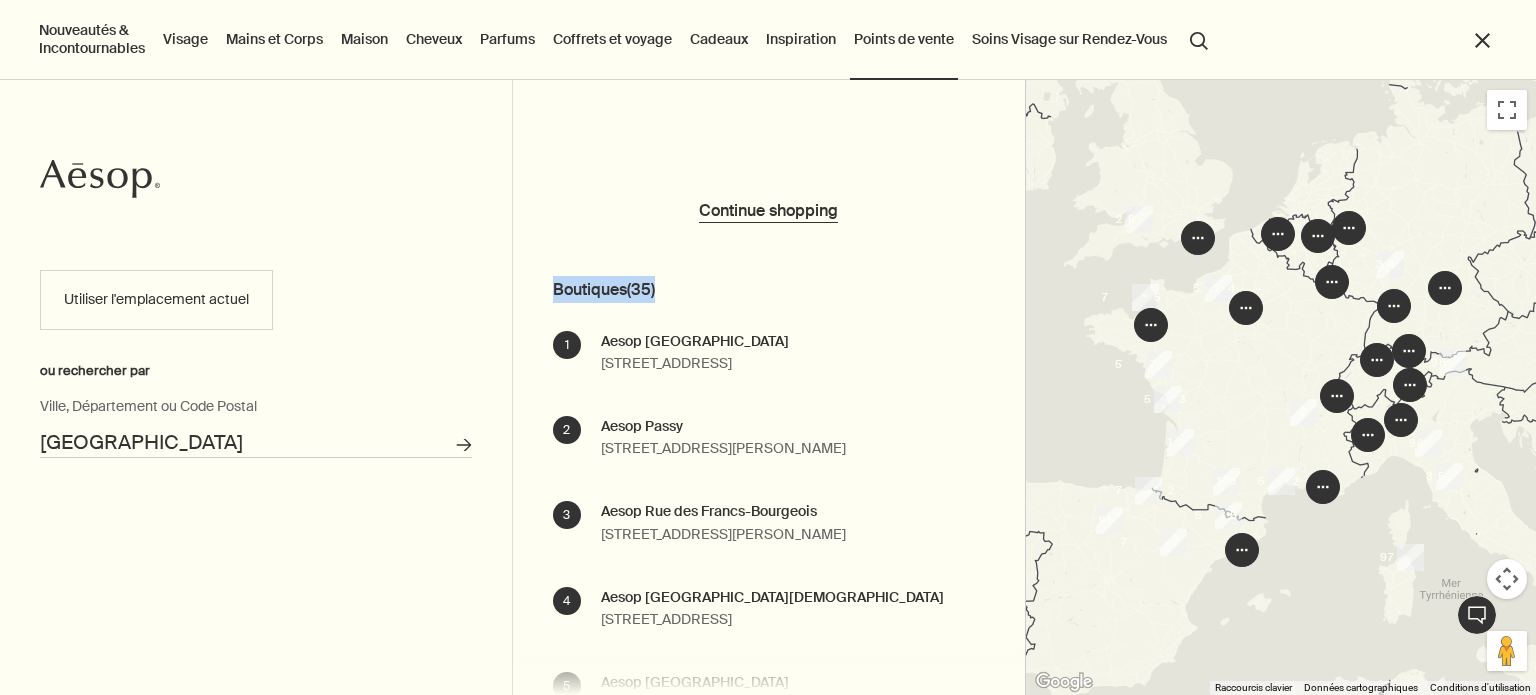 drag, startPoint x: 547, startPoint y: 286, endPoint x: 676, endPoint y: 301, distance: 129.86917 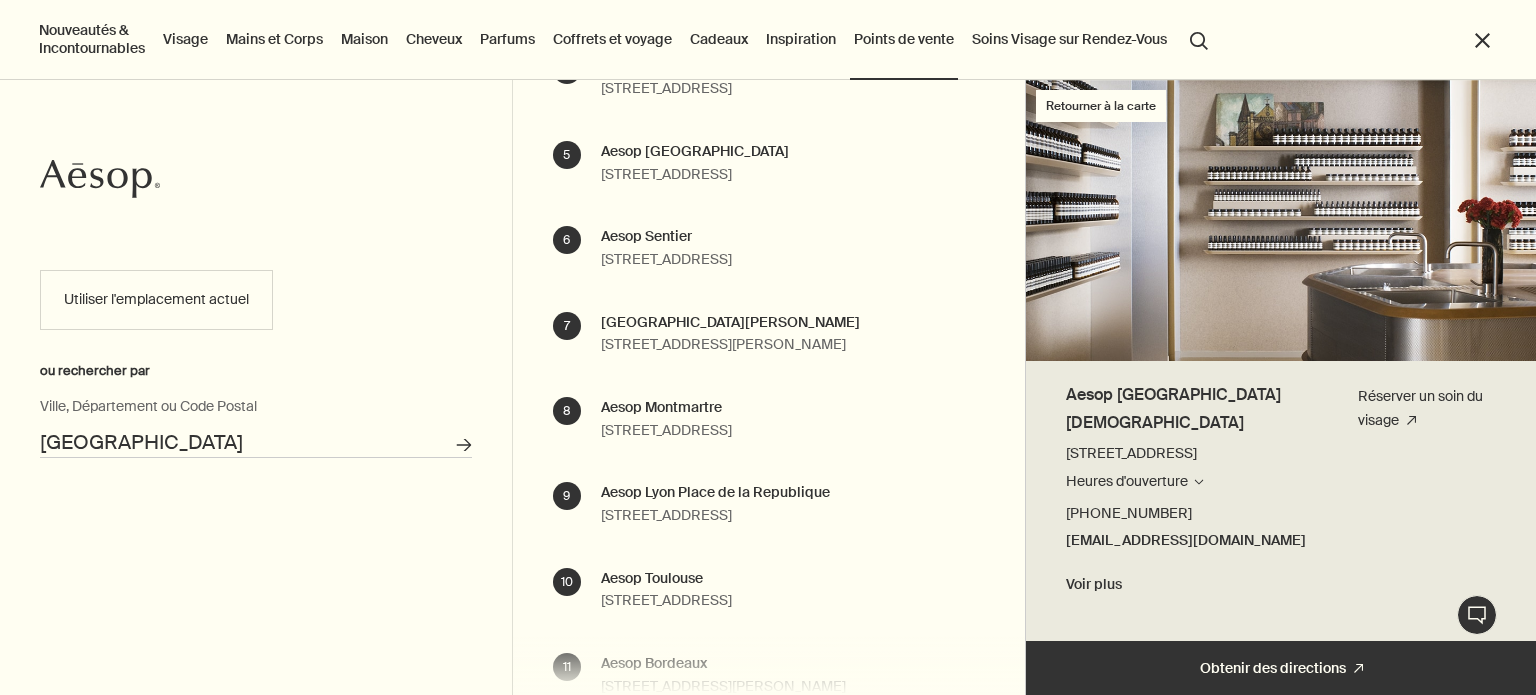 scroll, scrollTop: 700, scrollLeft: 0, axis: vertical 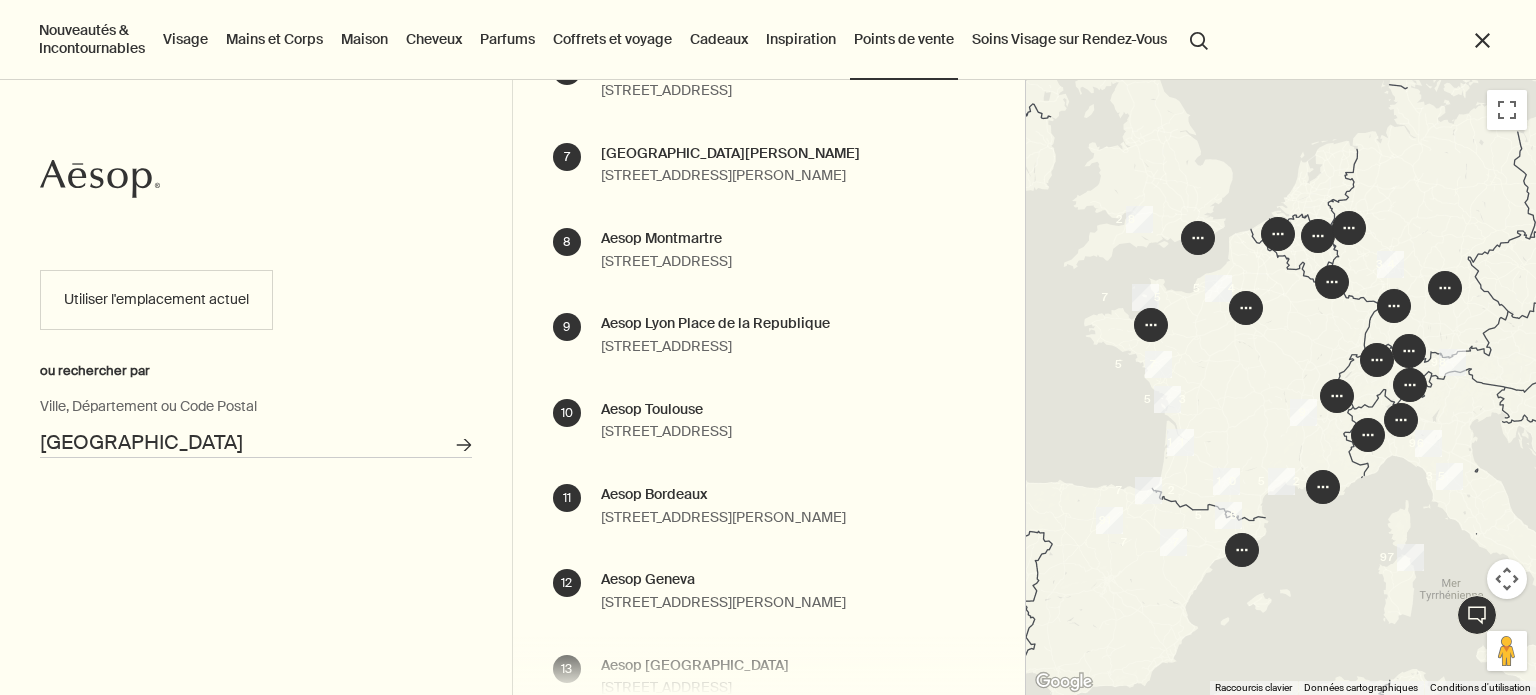 click on "Utiliser l'emplacement actuel" at bounding box center [156, 300] 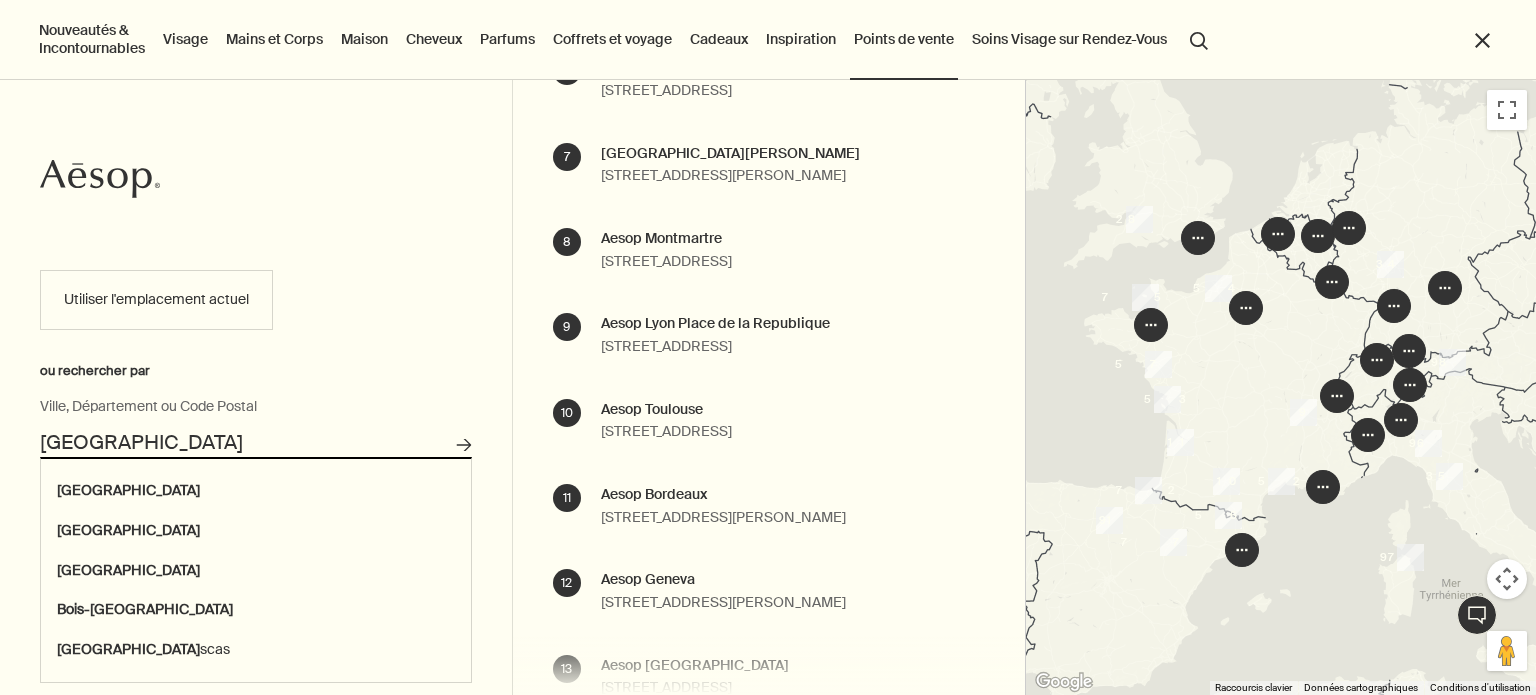 click on "[GEOGRAPHIC_DATA]" at bounding box center [256, 442] 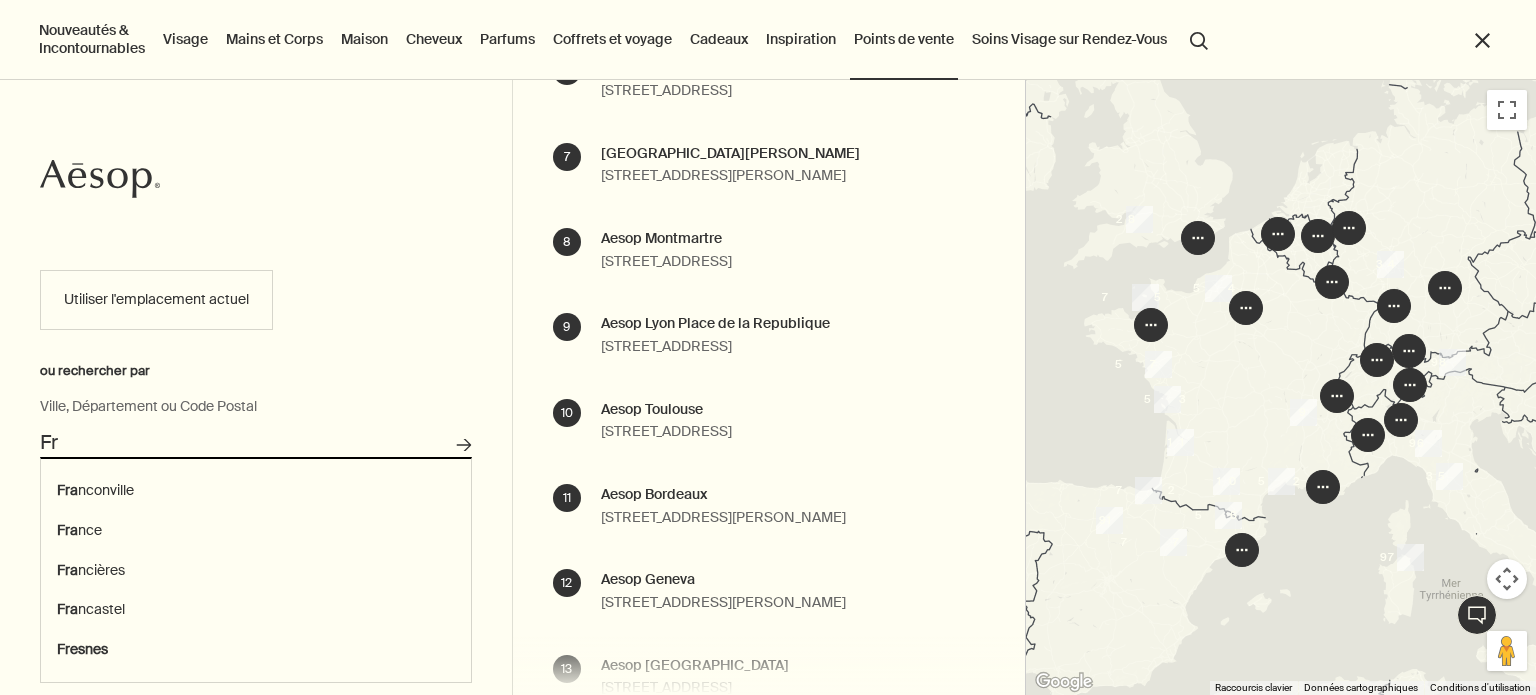 type on "F" 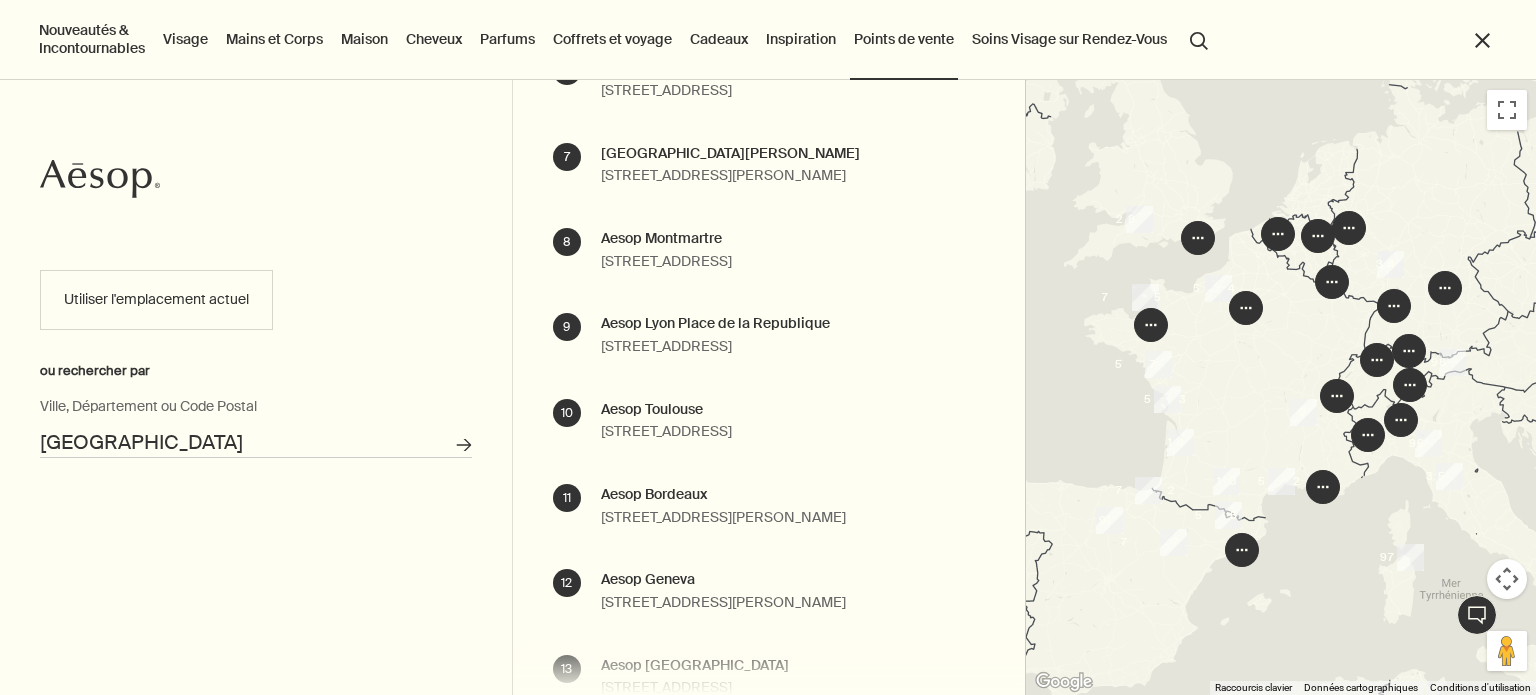 click on "Recherche de magasins" at bounding box center [464, 445] 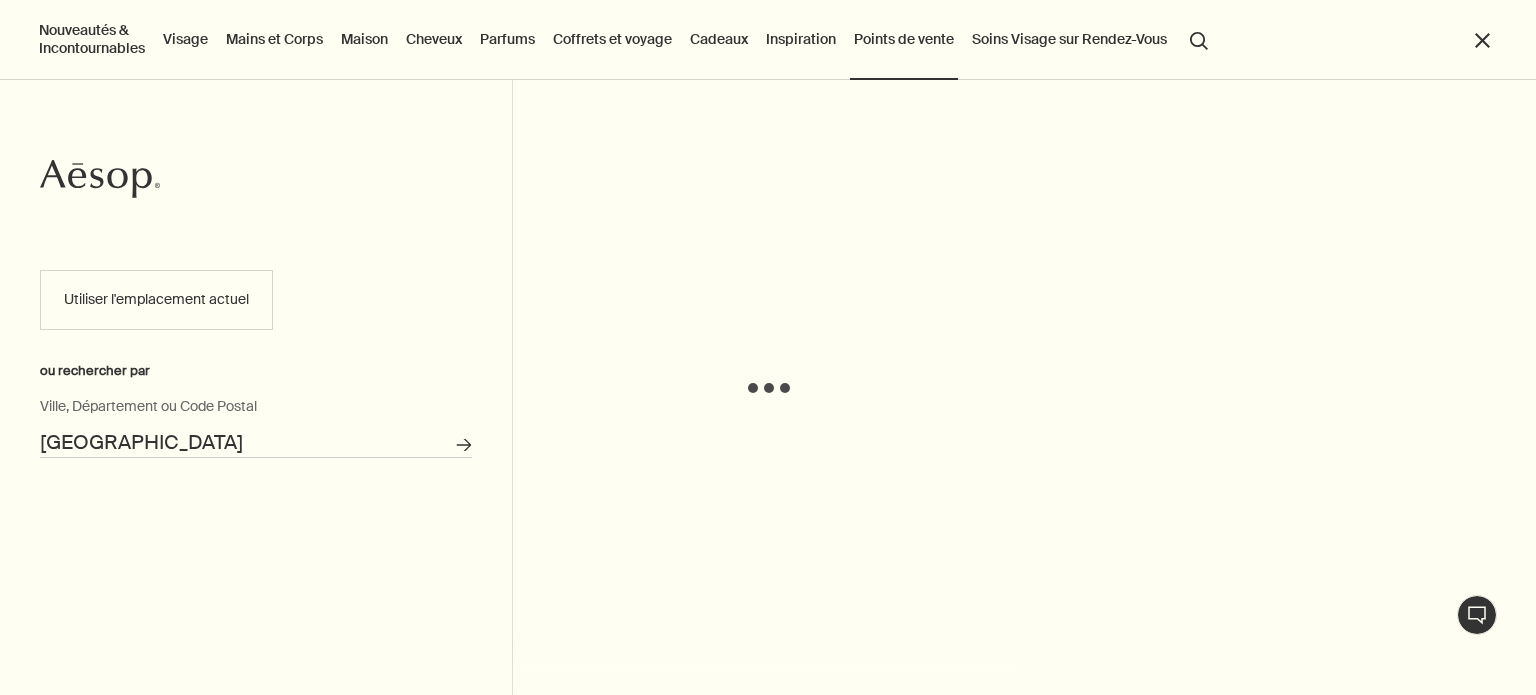 scroll, scrollTop: 0, scrollLeft: 0, axis: both 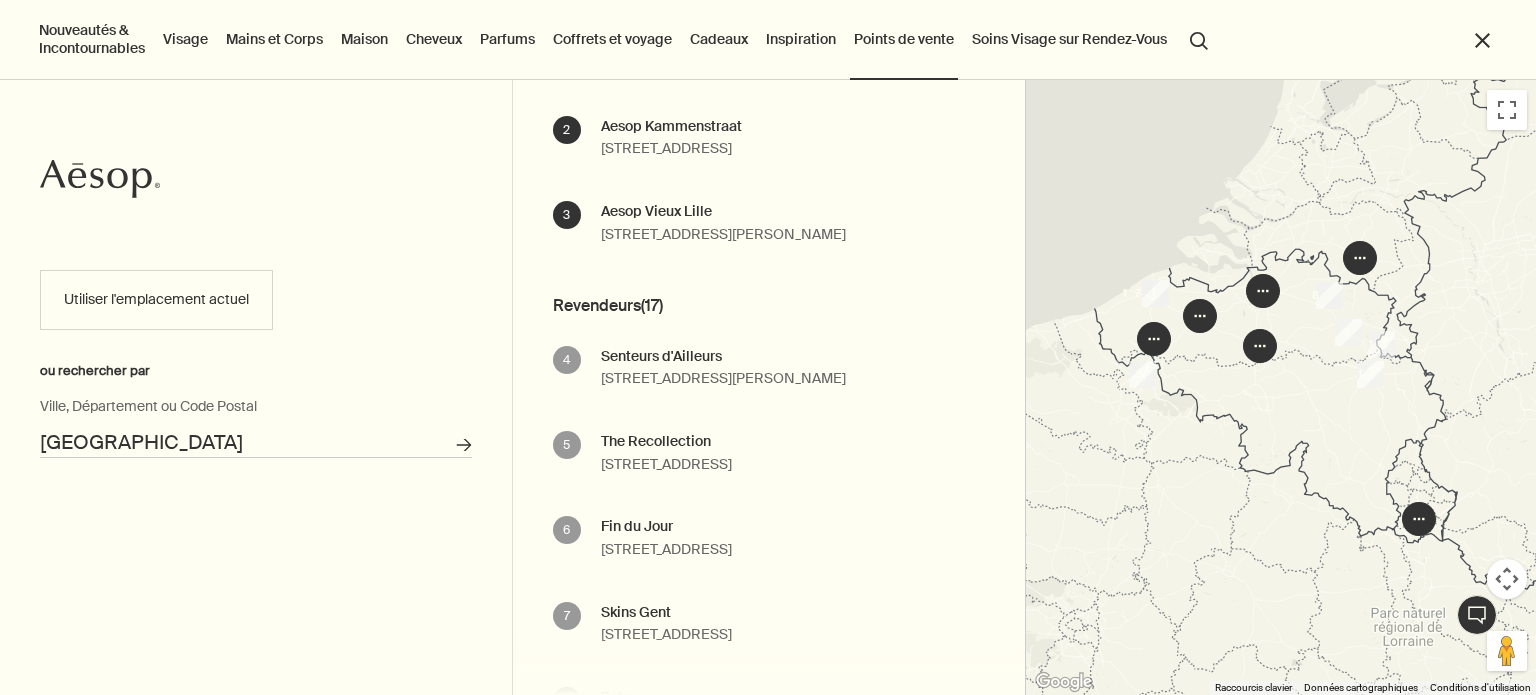 click on "[GEOGRAPHIC_DATA]" at bounding box center [256, 442] 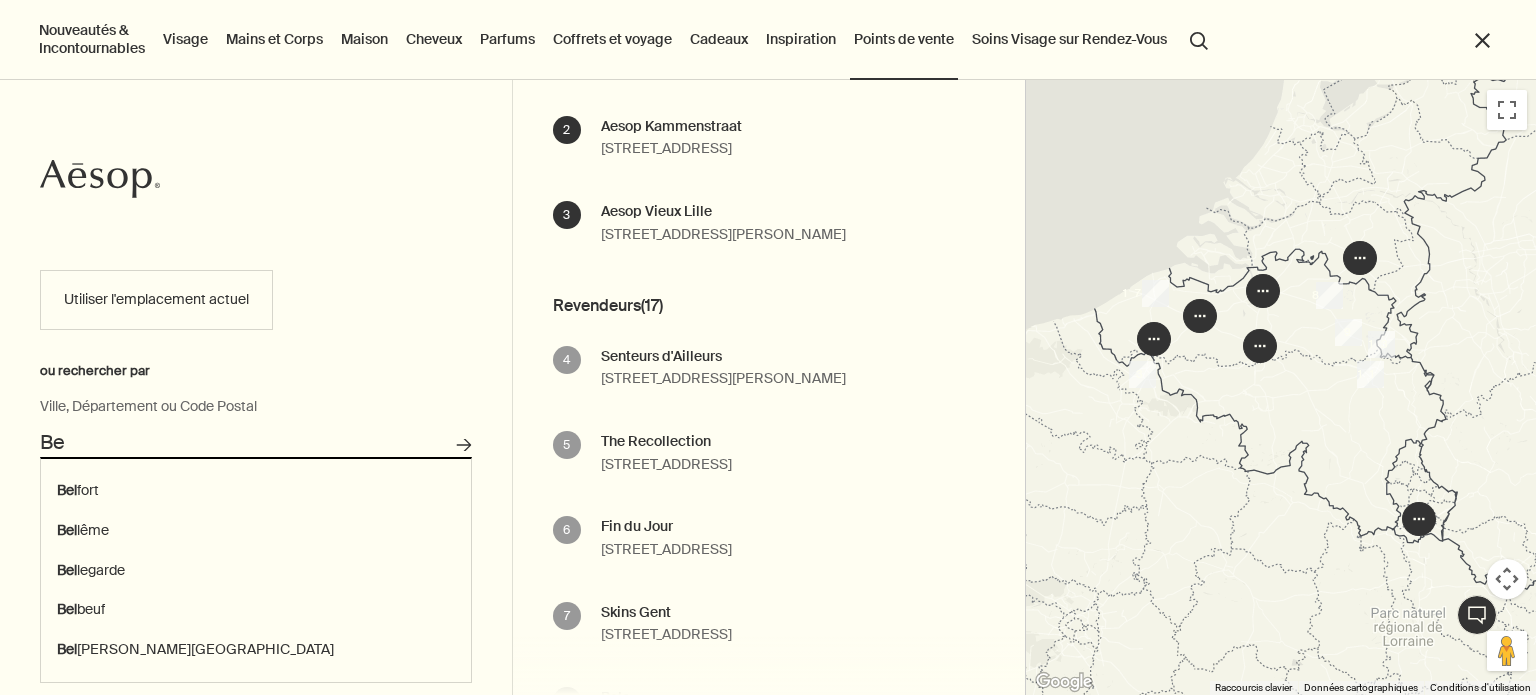 type on "B" 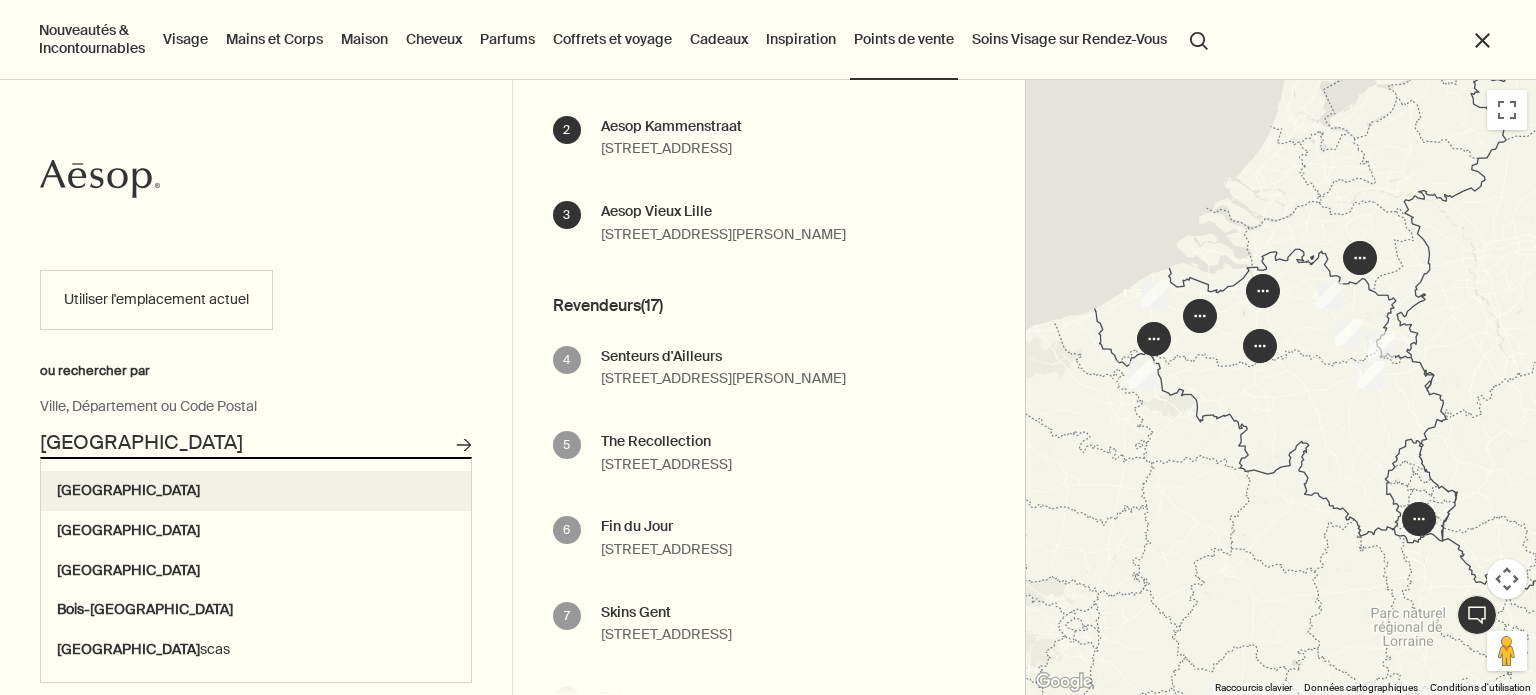 type on "[GEOGRAPHIC_DATA]" 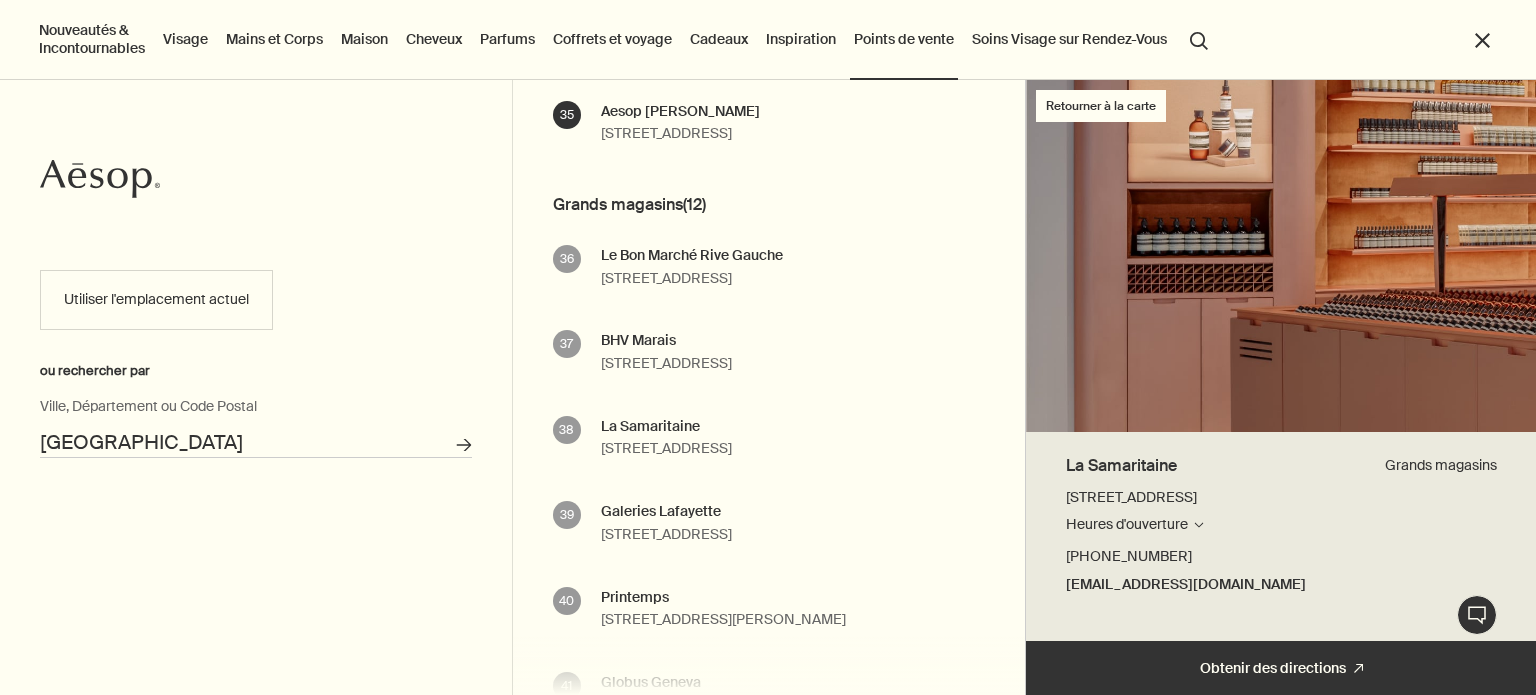 scroll, scrollTop: 3000, scrollLeft: 0, axis: vertical 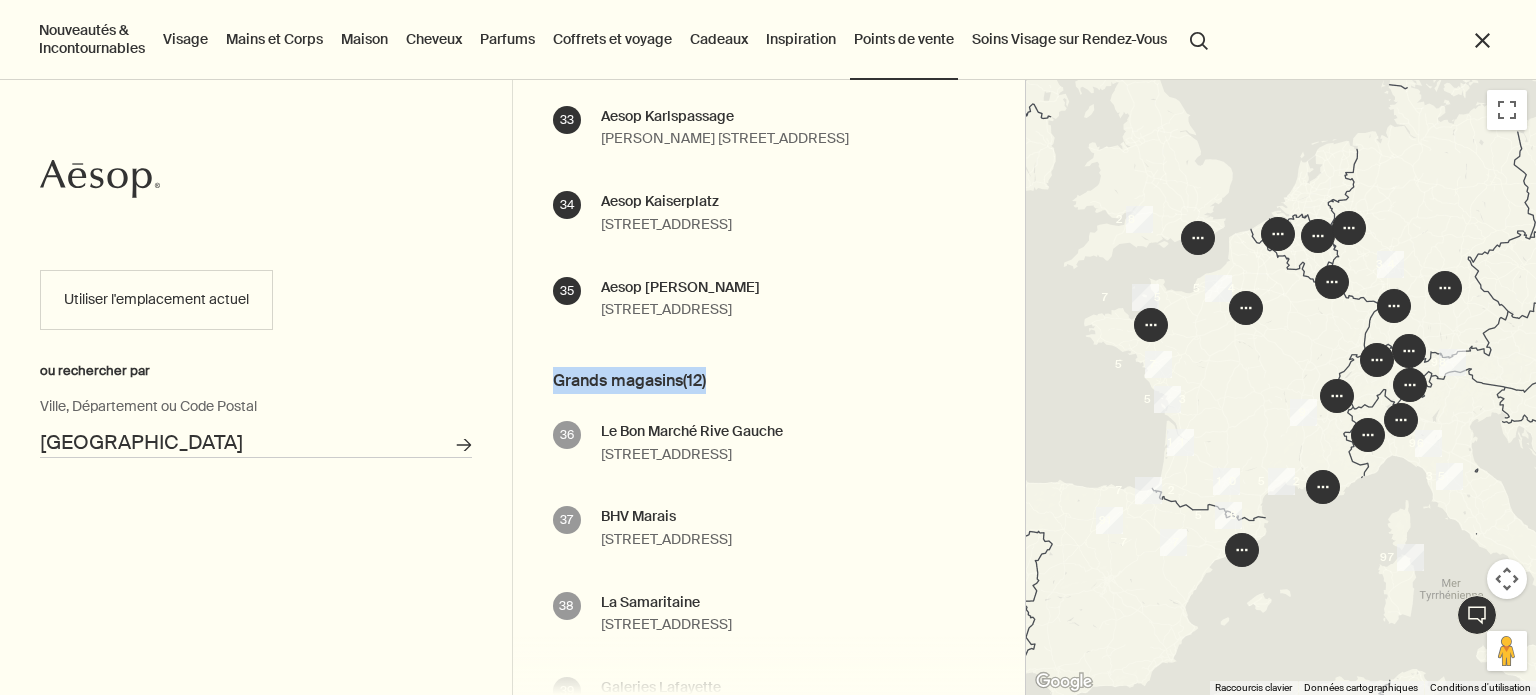 drag, startPoint x: 539, startPoint y: 372, endPoint x: 731, endPoint y: 383, distance: 192.31485 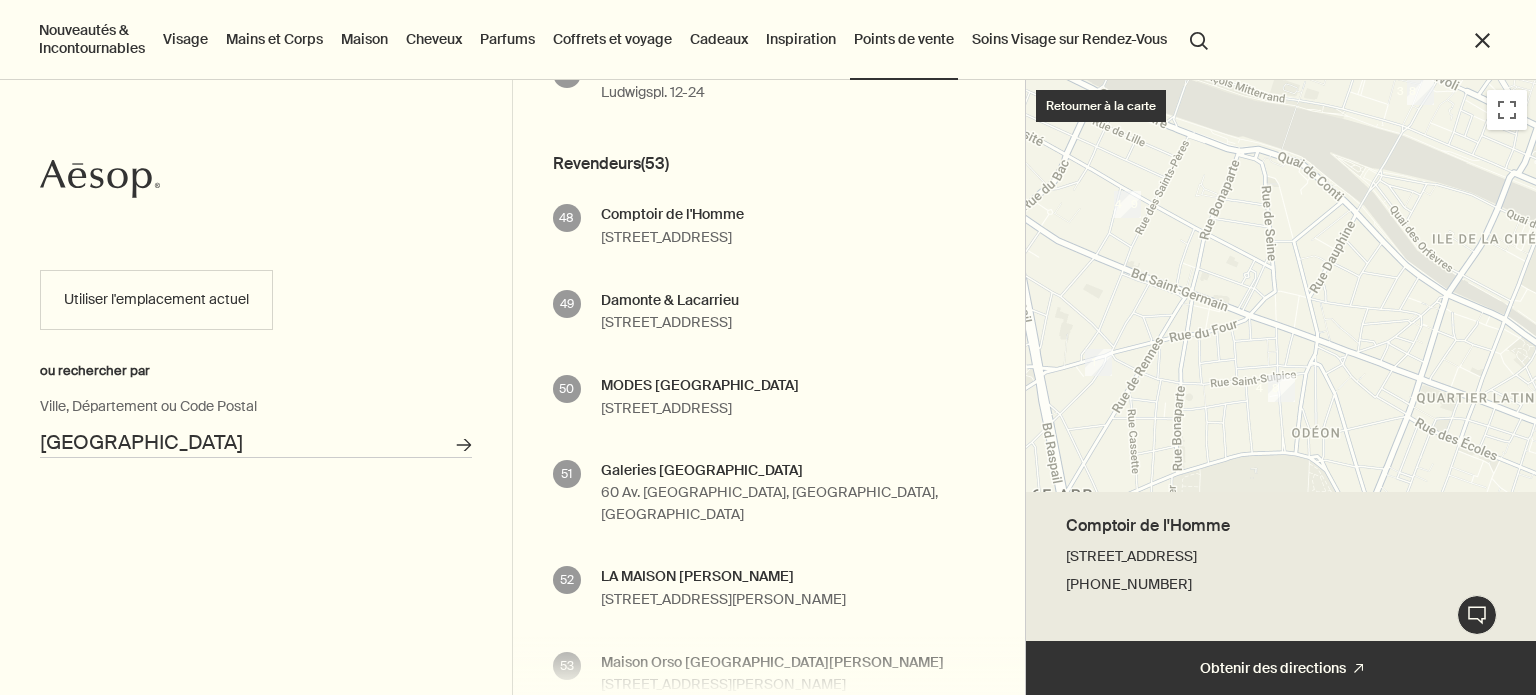 scroll, scrollTop: 4200, scrollLeft: 0, axis: vertical 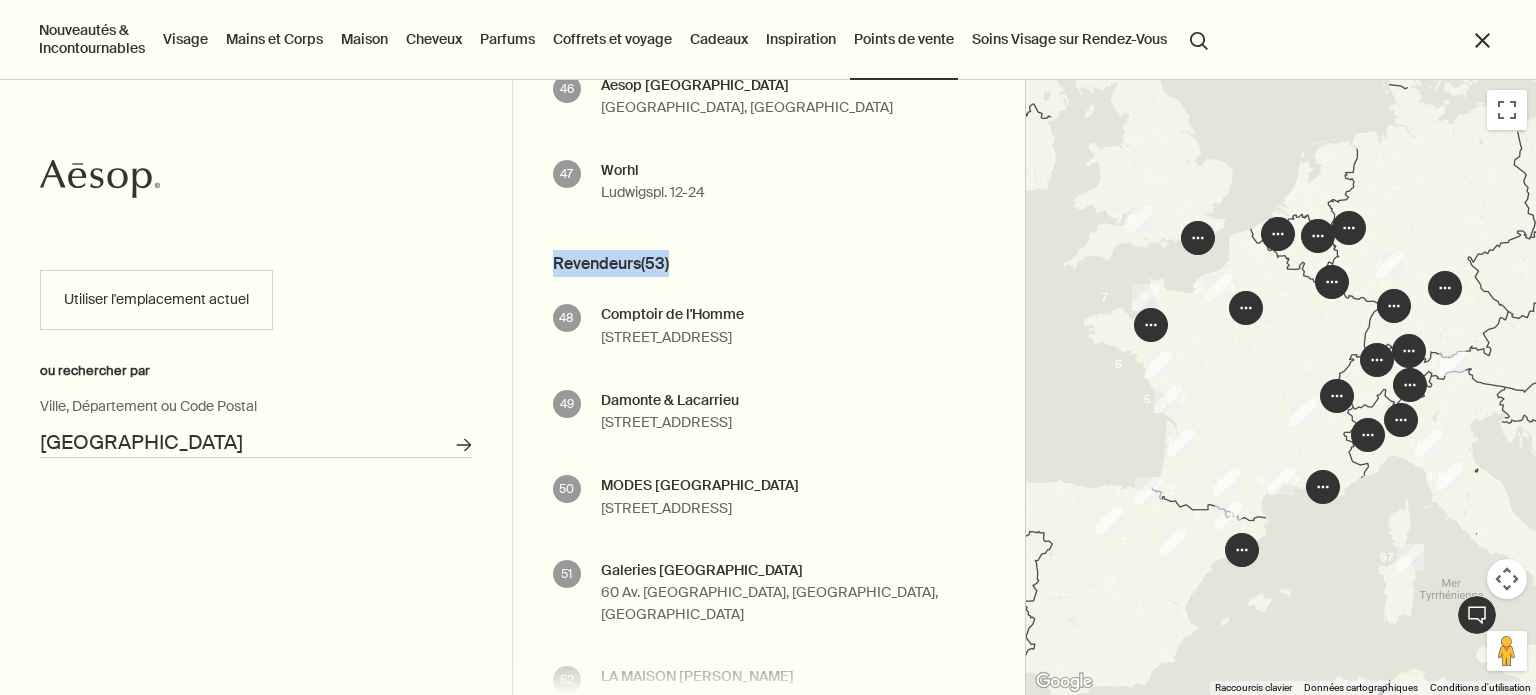 drag, startPoint x: 556, startPoint y: 265, endPoint x: 724, endPoint y: 275, distance: 168.29736 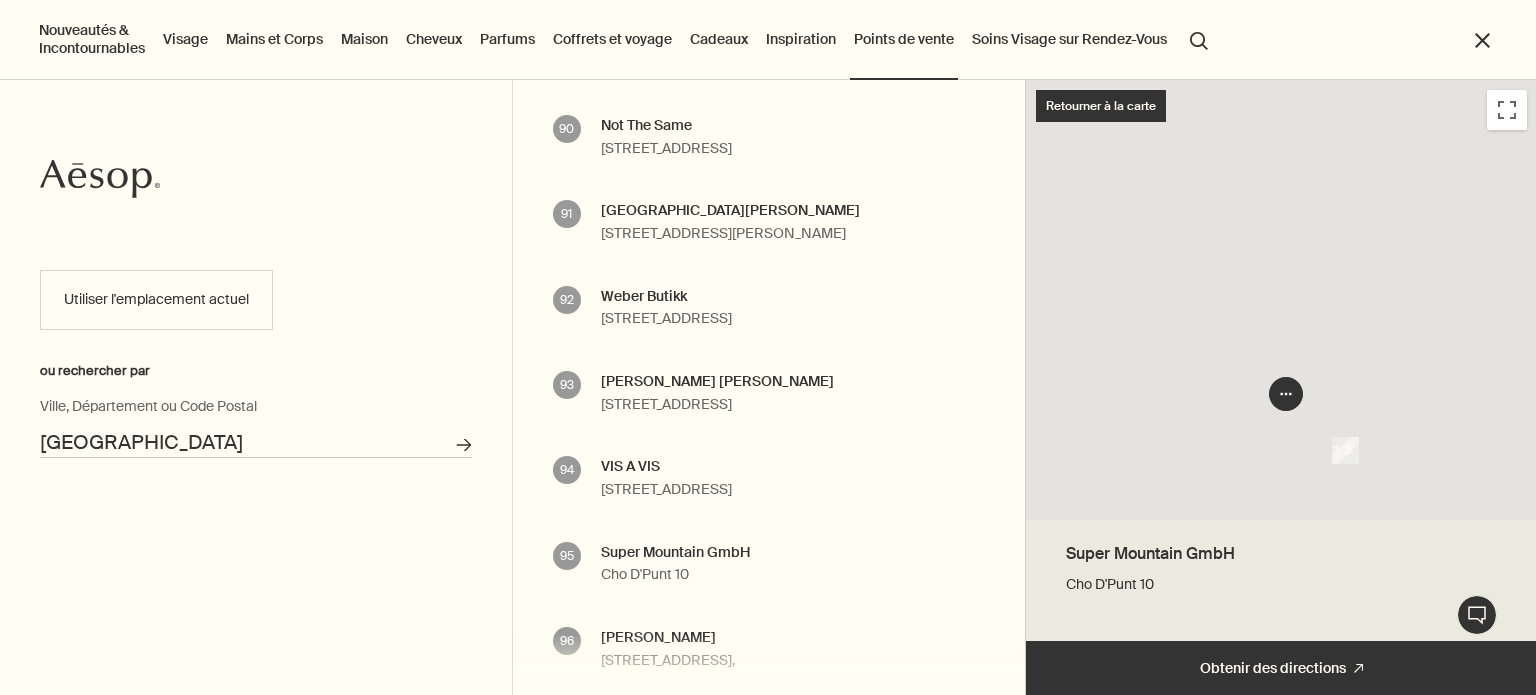 scroll, scrollTop: 8456, scrollLeft: 0, axis: vertical 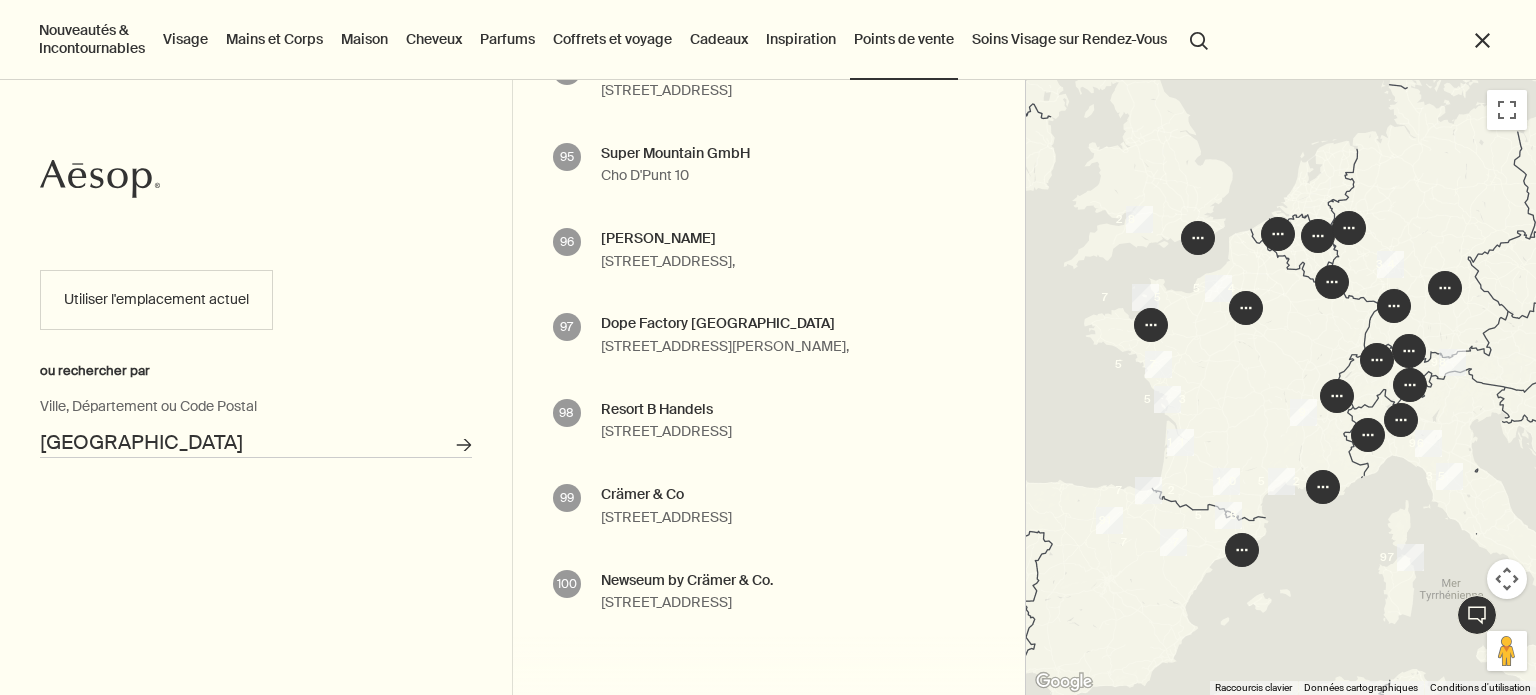 click on "Soins Visage sur Rendez-Vous" at bounding box center (1069, 39) 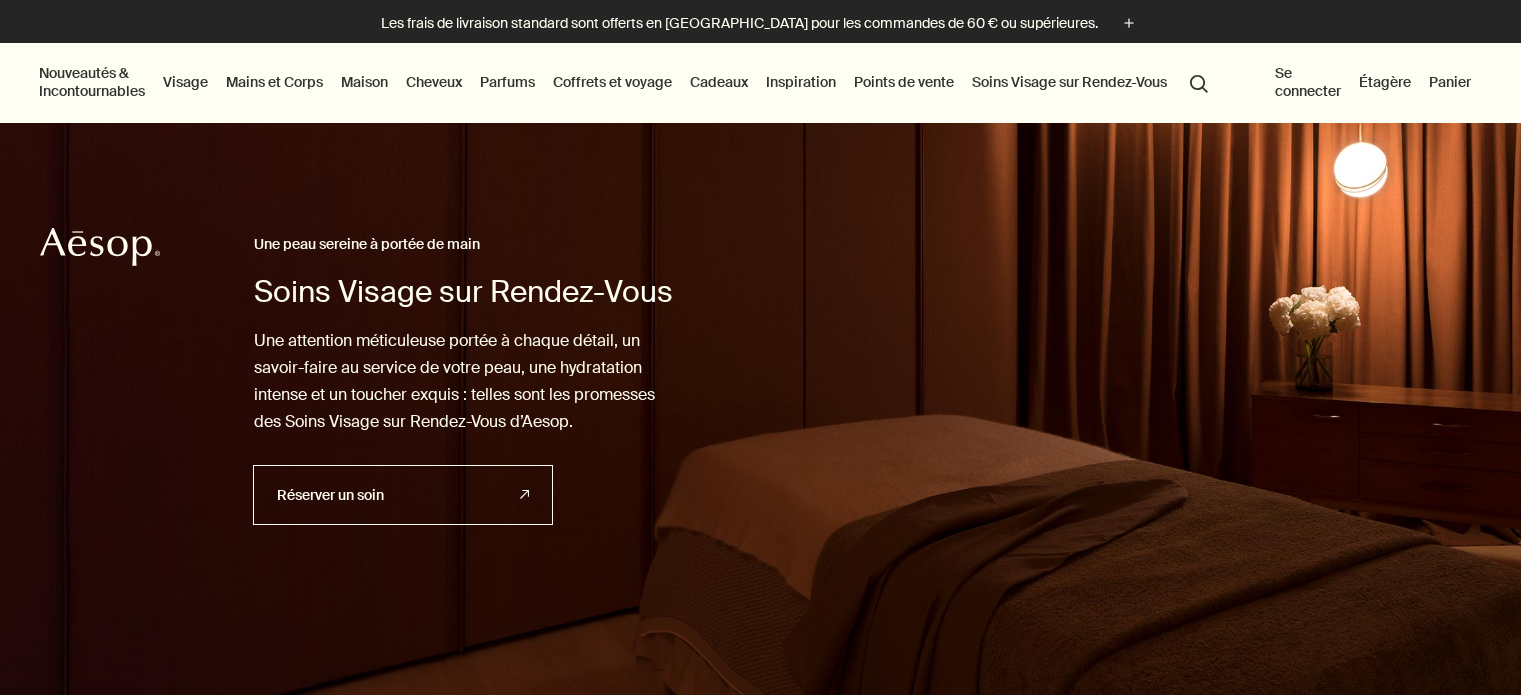 scroll, scrollTop: 0, scrollLeft: 0, axis: both 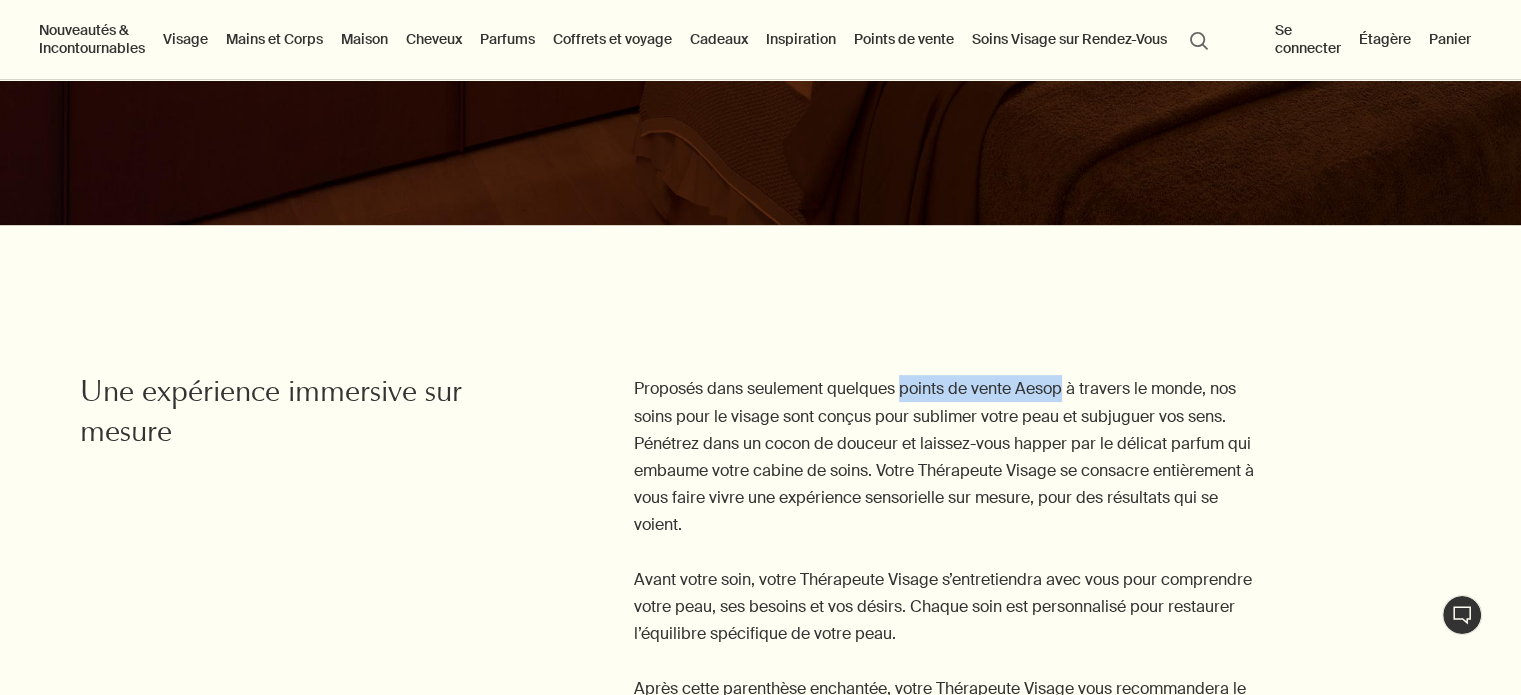 drag, startPoint x: 902, startPoint y: 389, endPoint x: 1067, endPoint y: 386, distance: 165.02727 